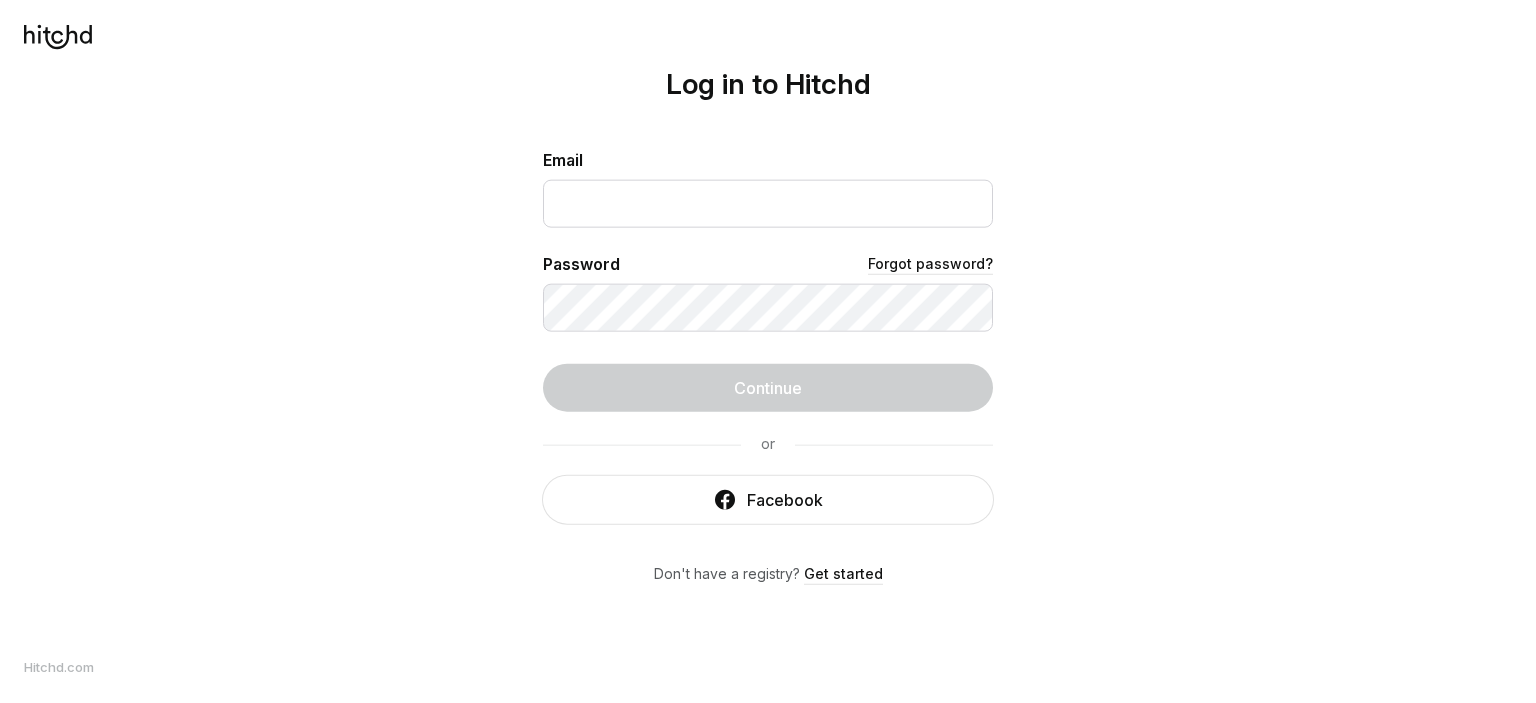 scroll, scrollTop: 0, scrollLeft: 0, axis: both 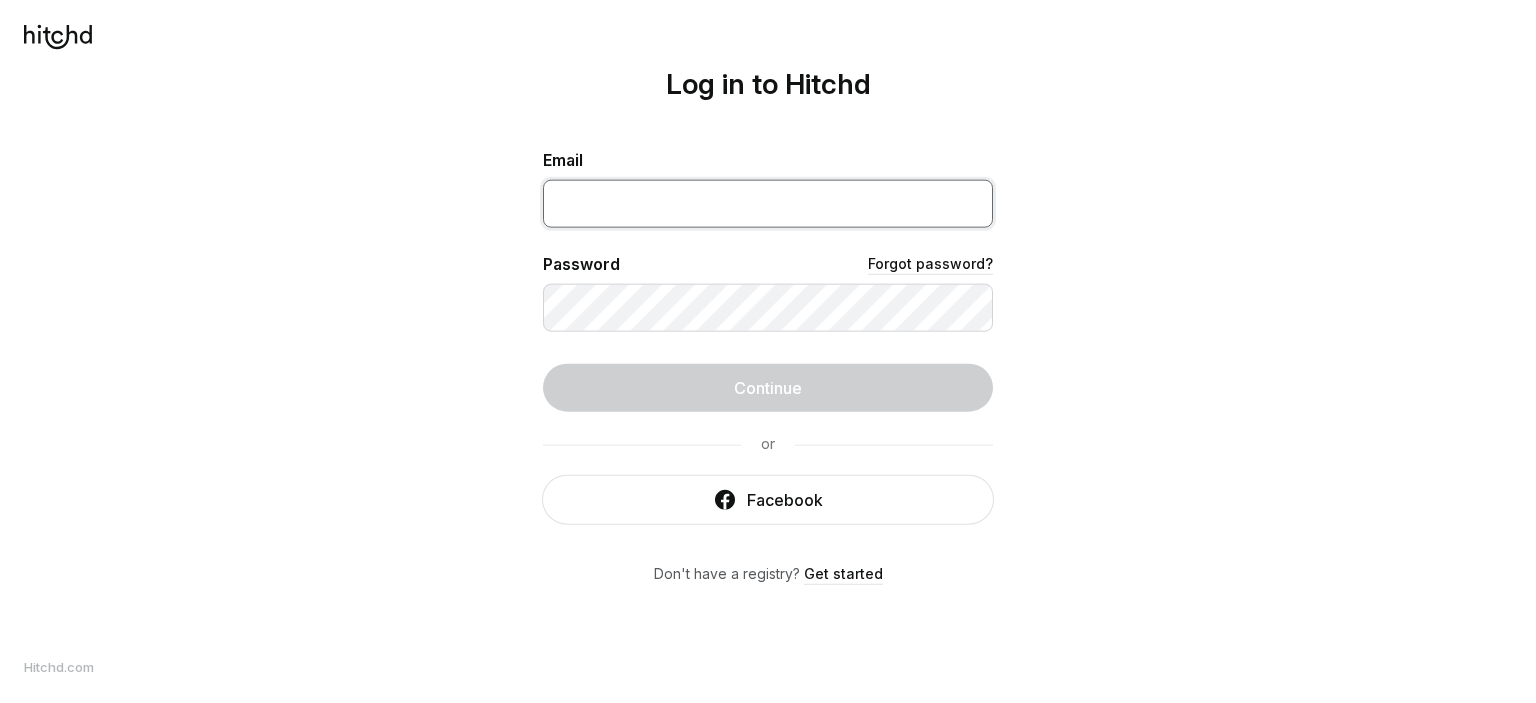 click at bounding box center (768, 203) 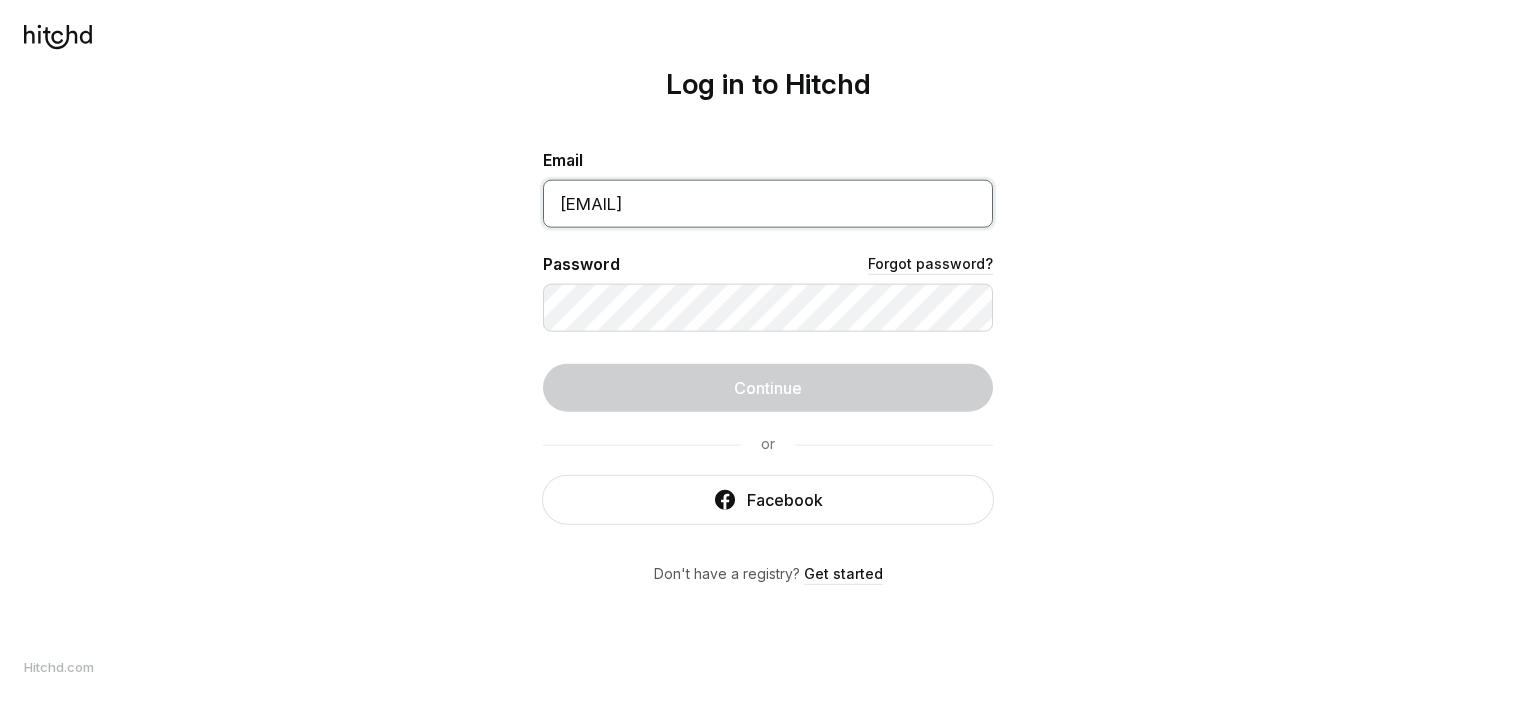 type on "[EMAIL]" 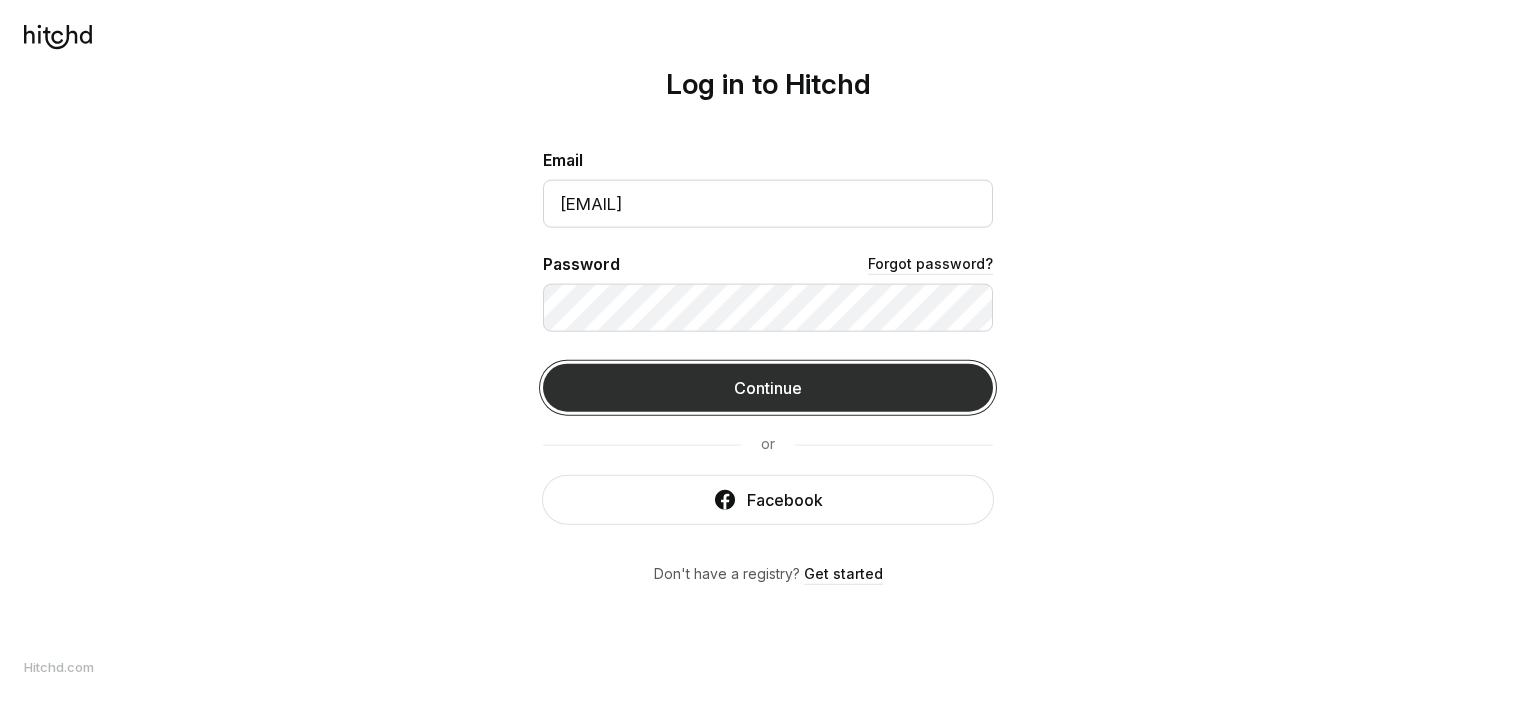 click on "Continue" at bounding box center (768, 387) 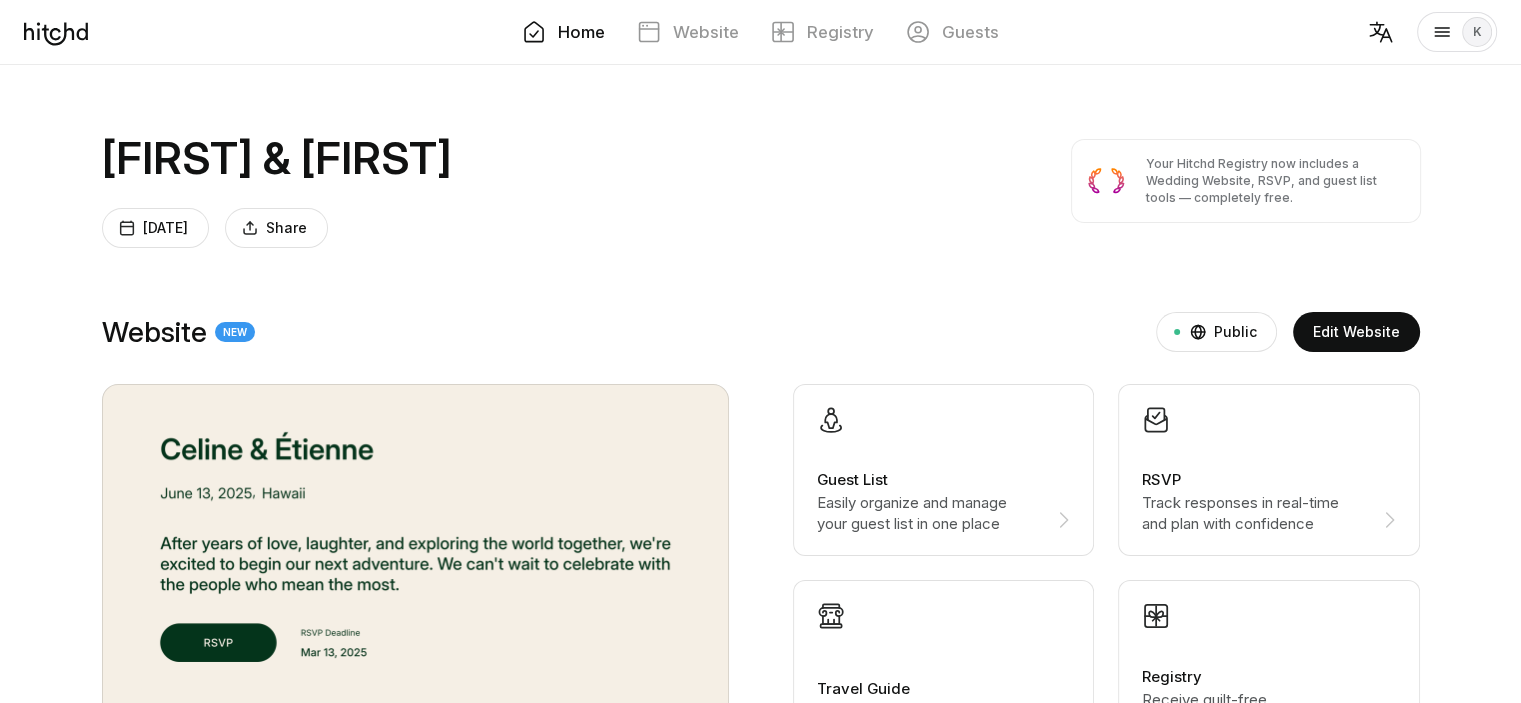 click on "Easily organize and manage your guest list in one place" at bounding box center [932, 513] 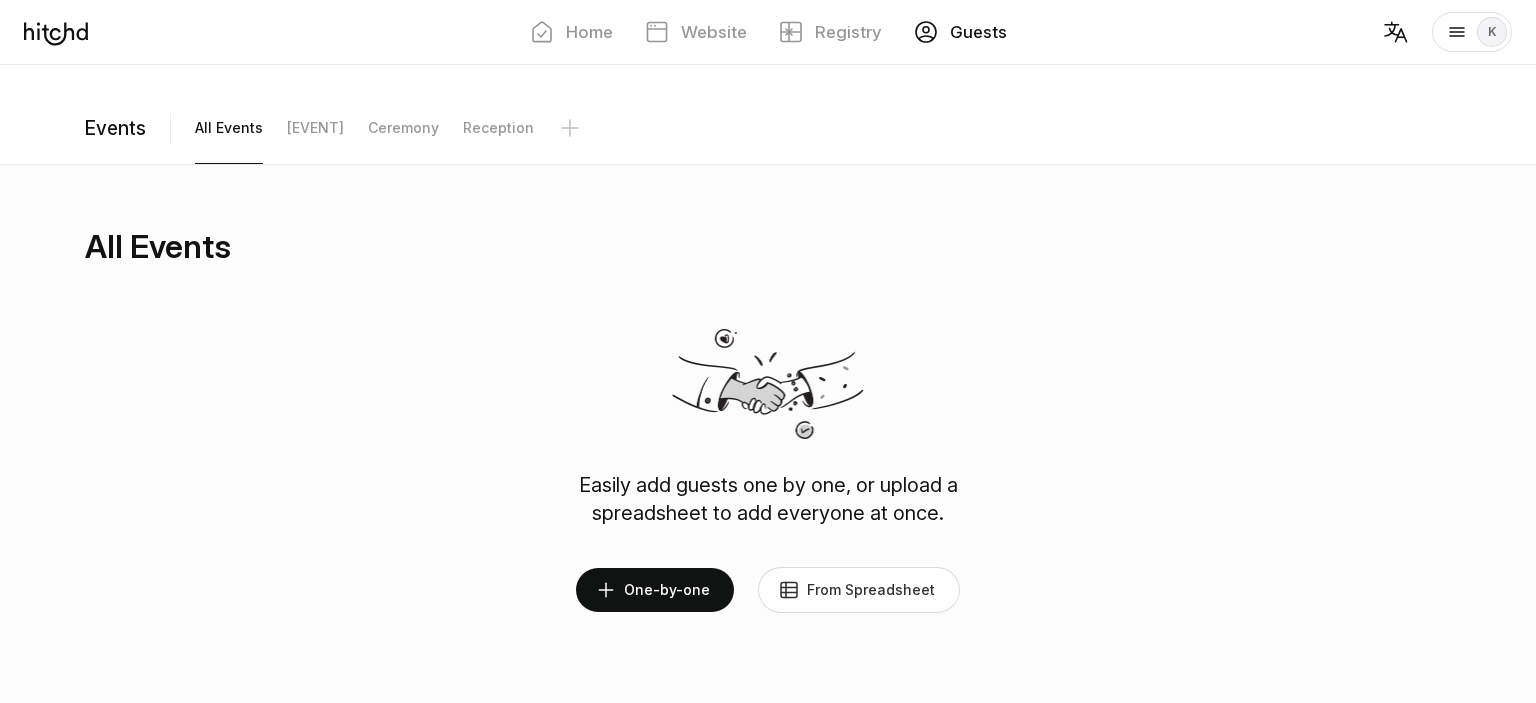 click on "From Spreadsheet" at bounding box center [859, 590] 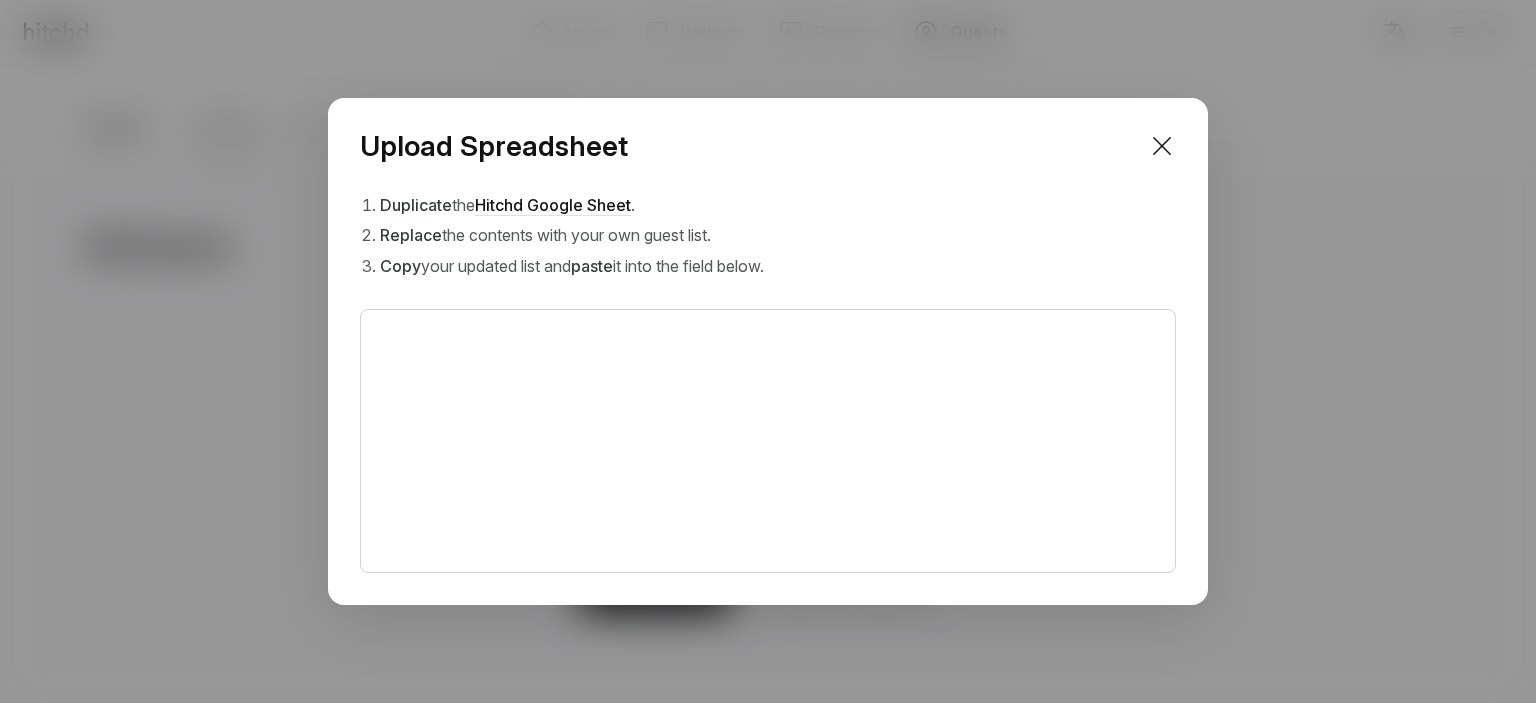 click on "Hitchd Google Sheet" at bounding box center (553, 205) 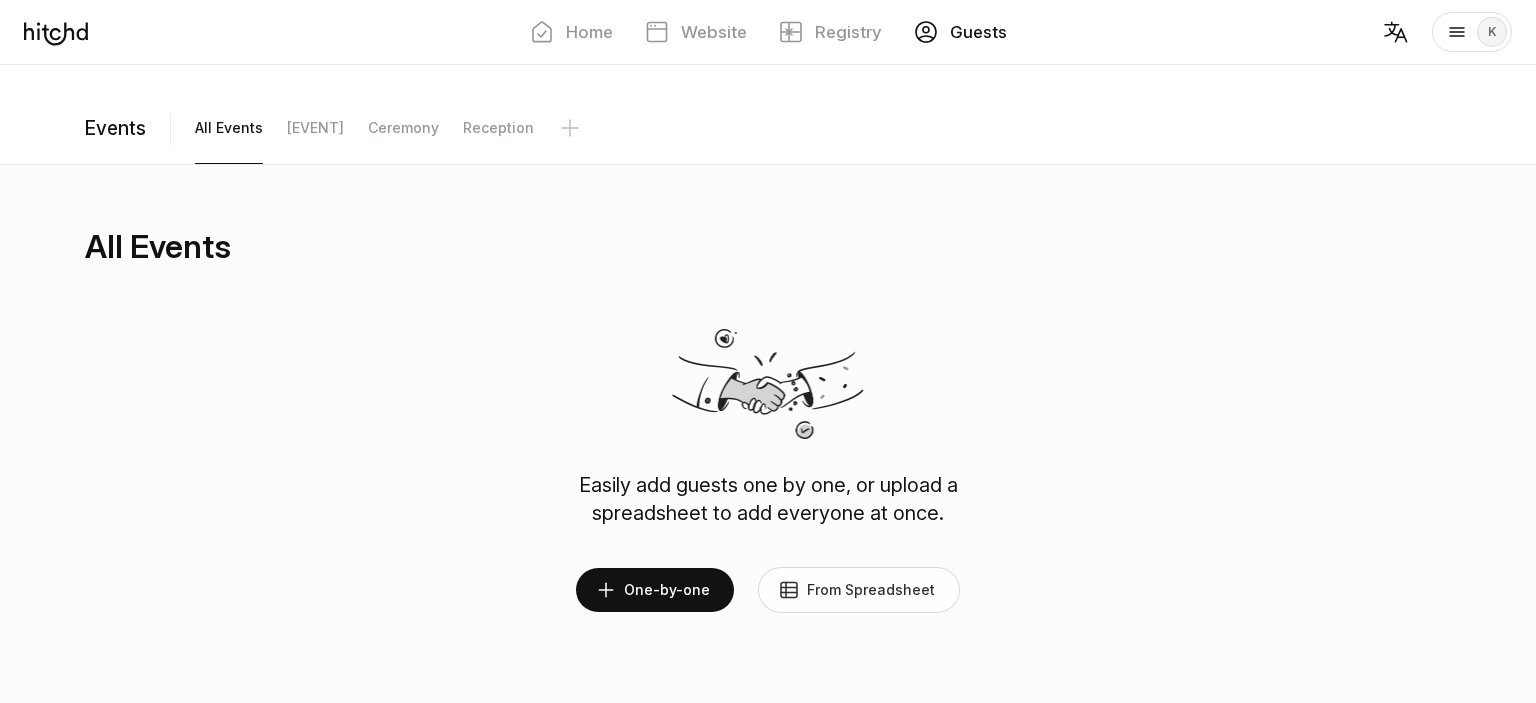 click on "From Spreadsheet" at bounding box center [859, 590] 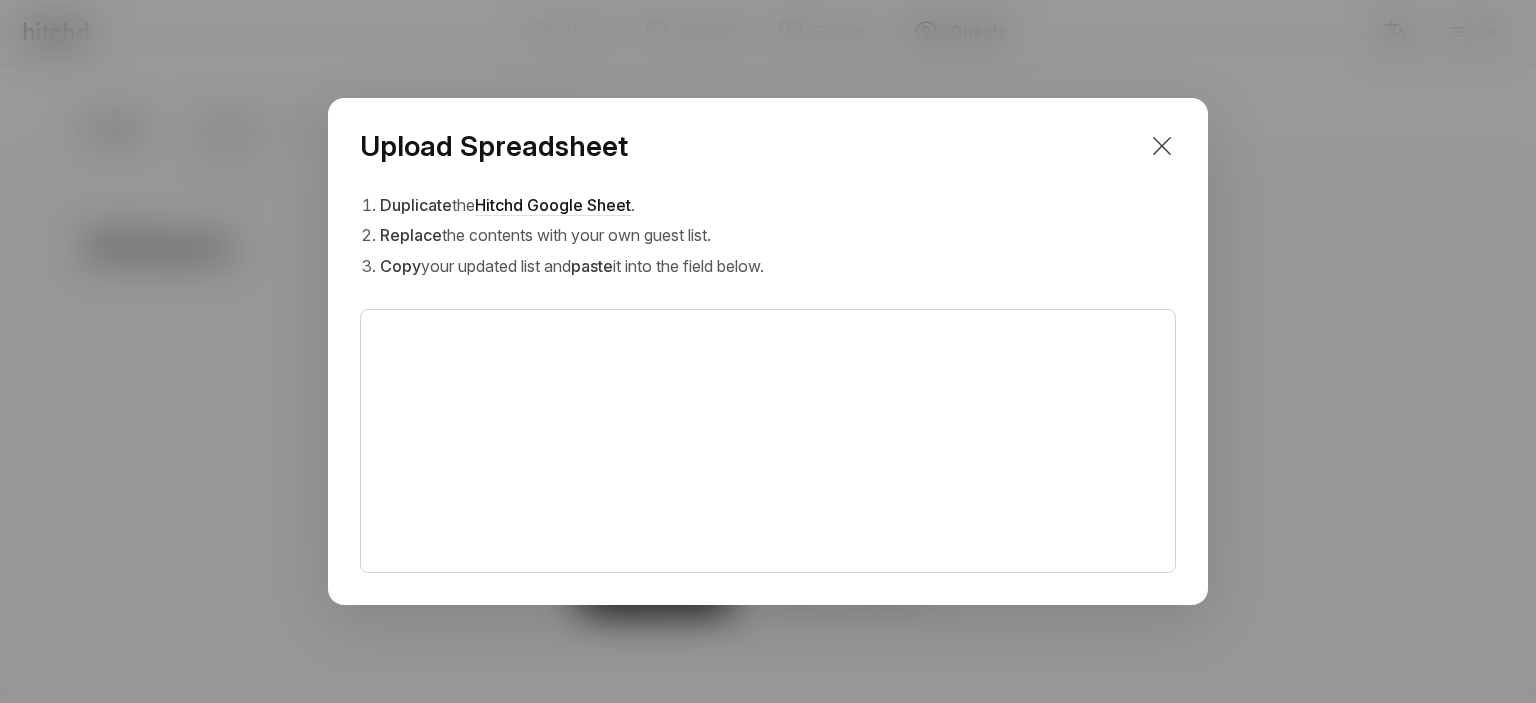 click at bounding box center (1162, 146) 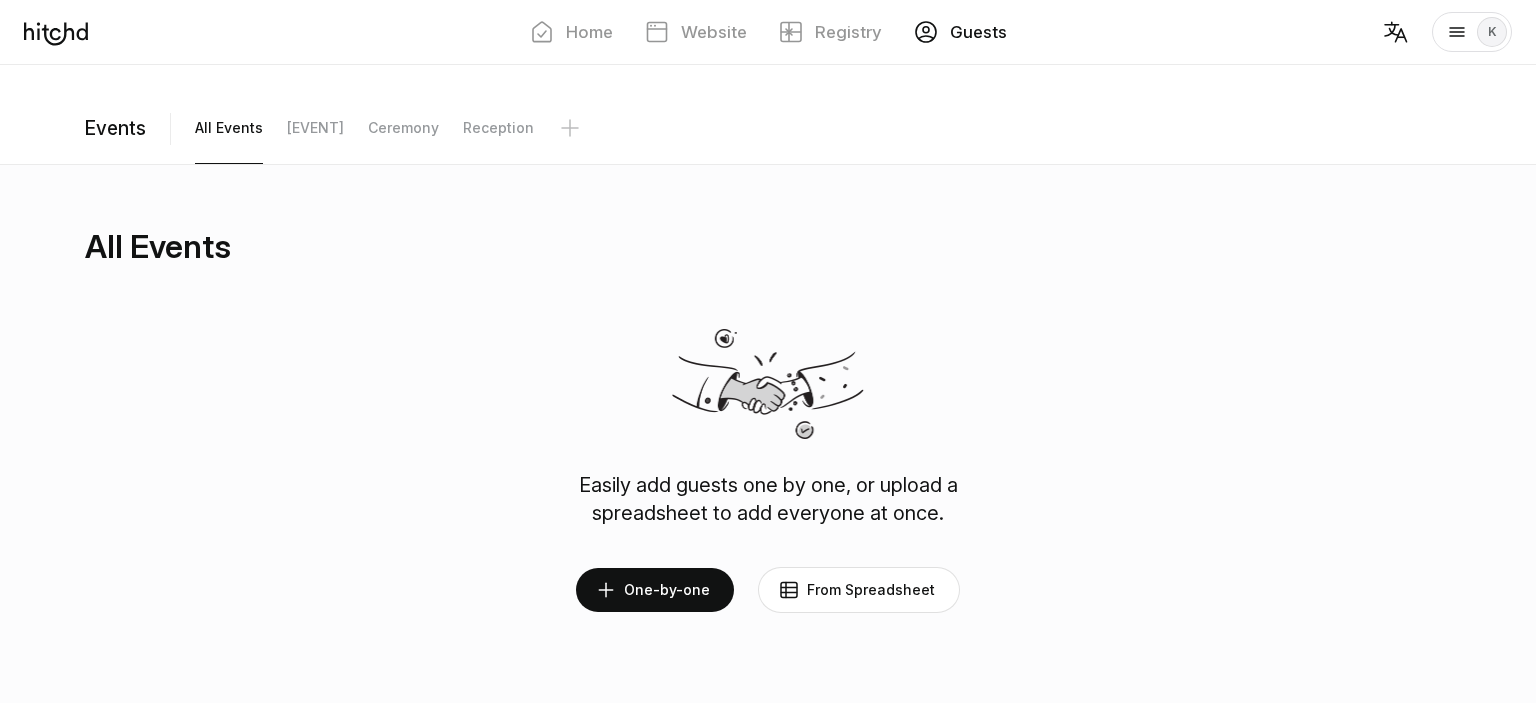 click on "Easily add guests one by one, or upload a spreadsheet to add everyone at once.
One-by-one
From Spreadsheet" at bounding box center (768, 471) 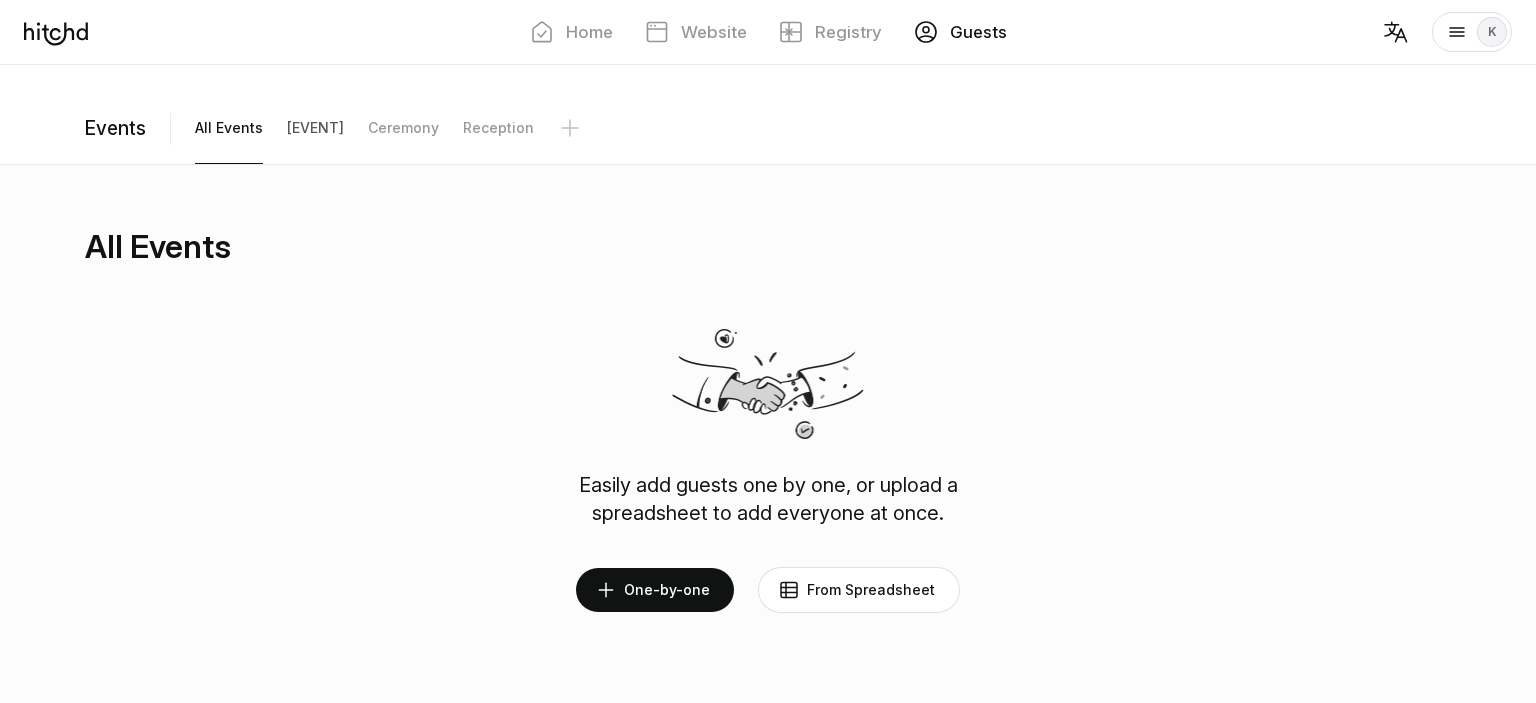 click on "[EVENT]" at bounding box center [229, 128] 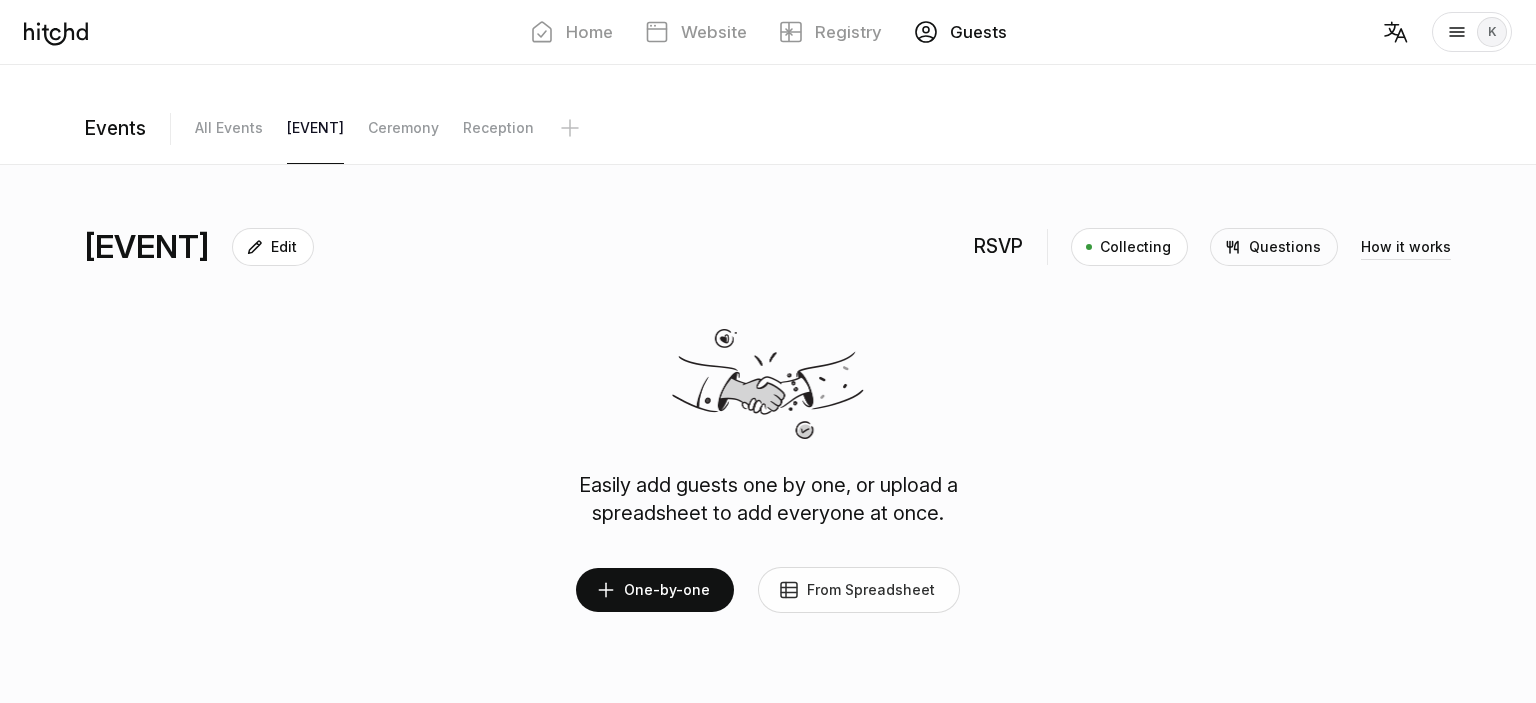 click on "From Spreadsheet" at bounding box center (859, 590) 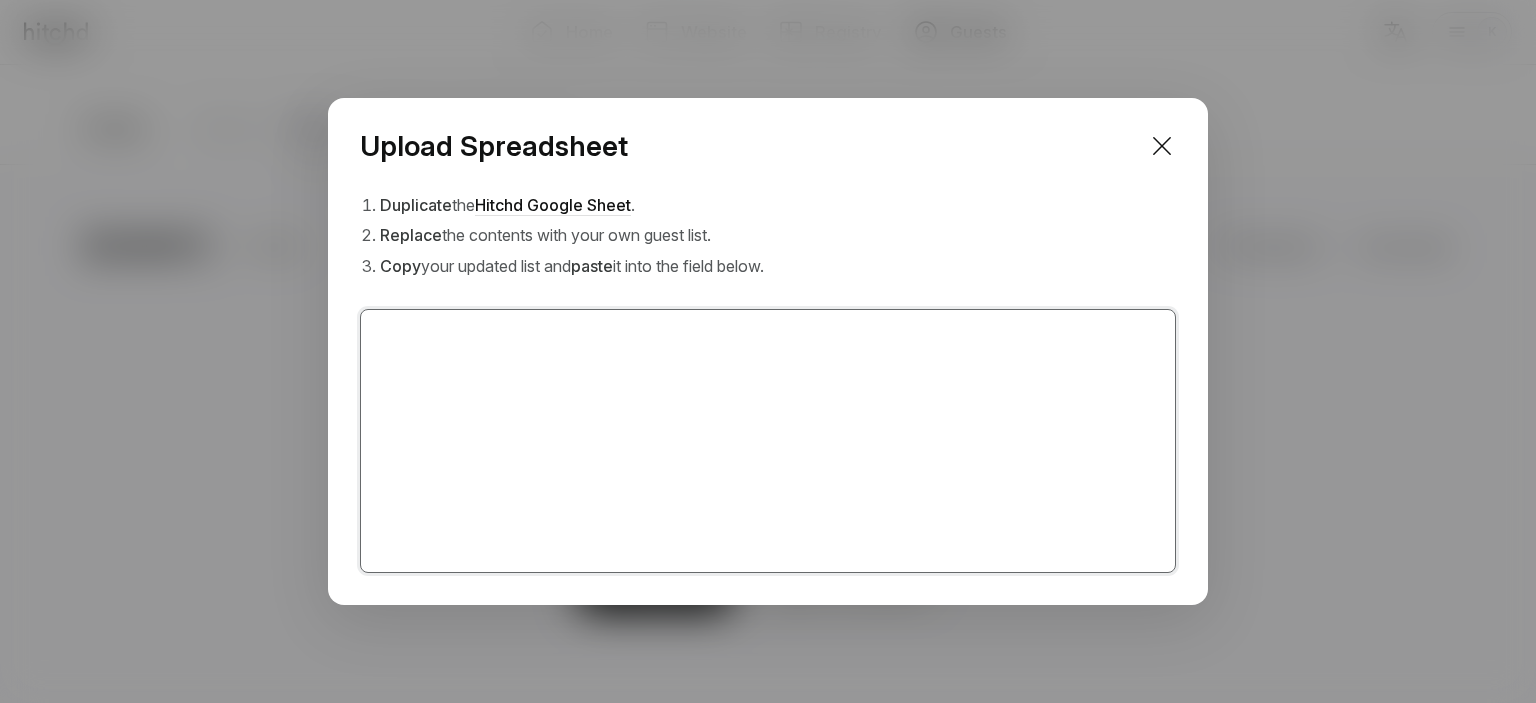 click at bounding box center (768, 441) 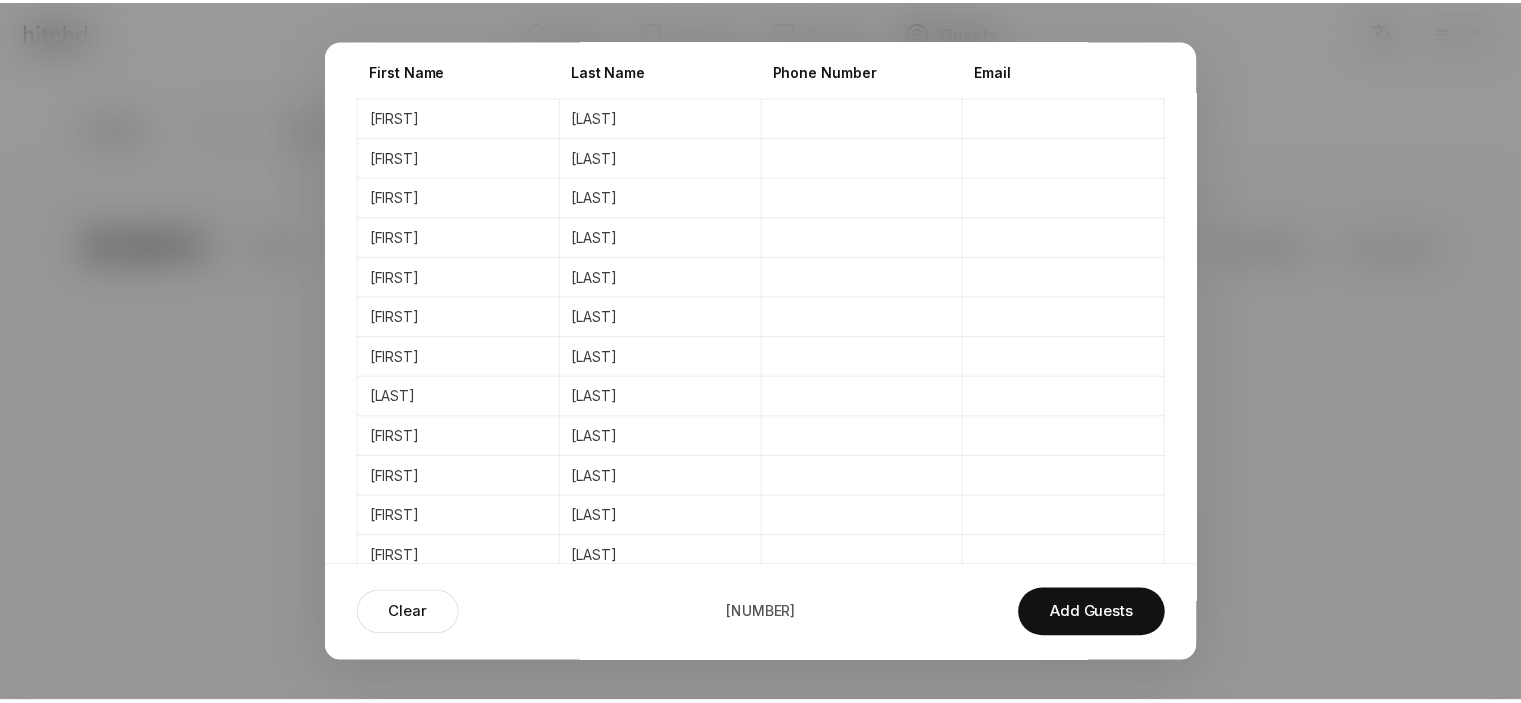scroll, scrollTop: 0, scrollLeft: 0, axis: both 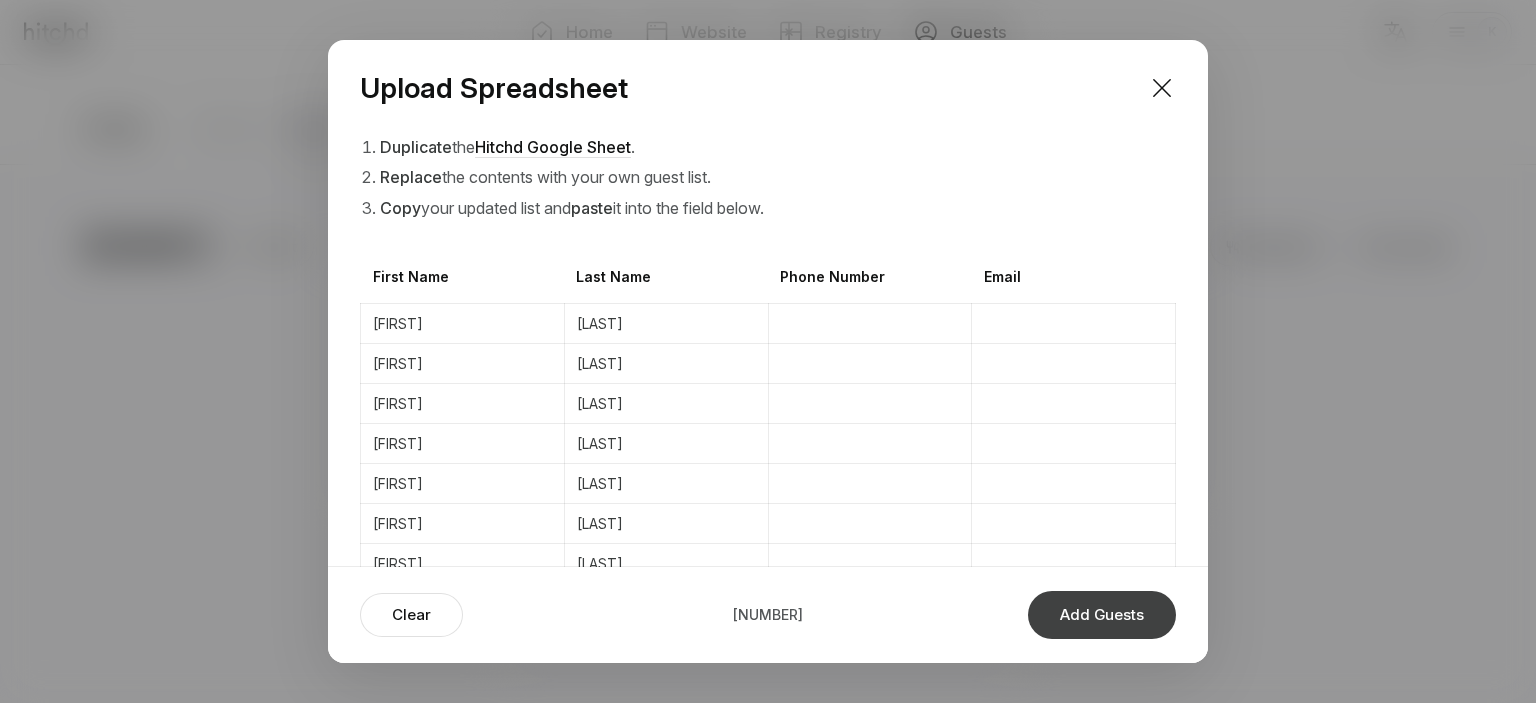 click on "Add Guests" at bounding box center (1102, 615) 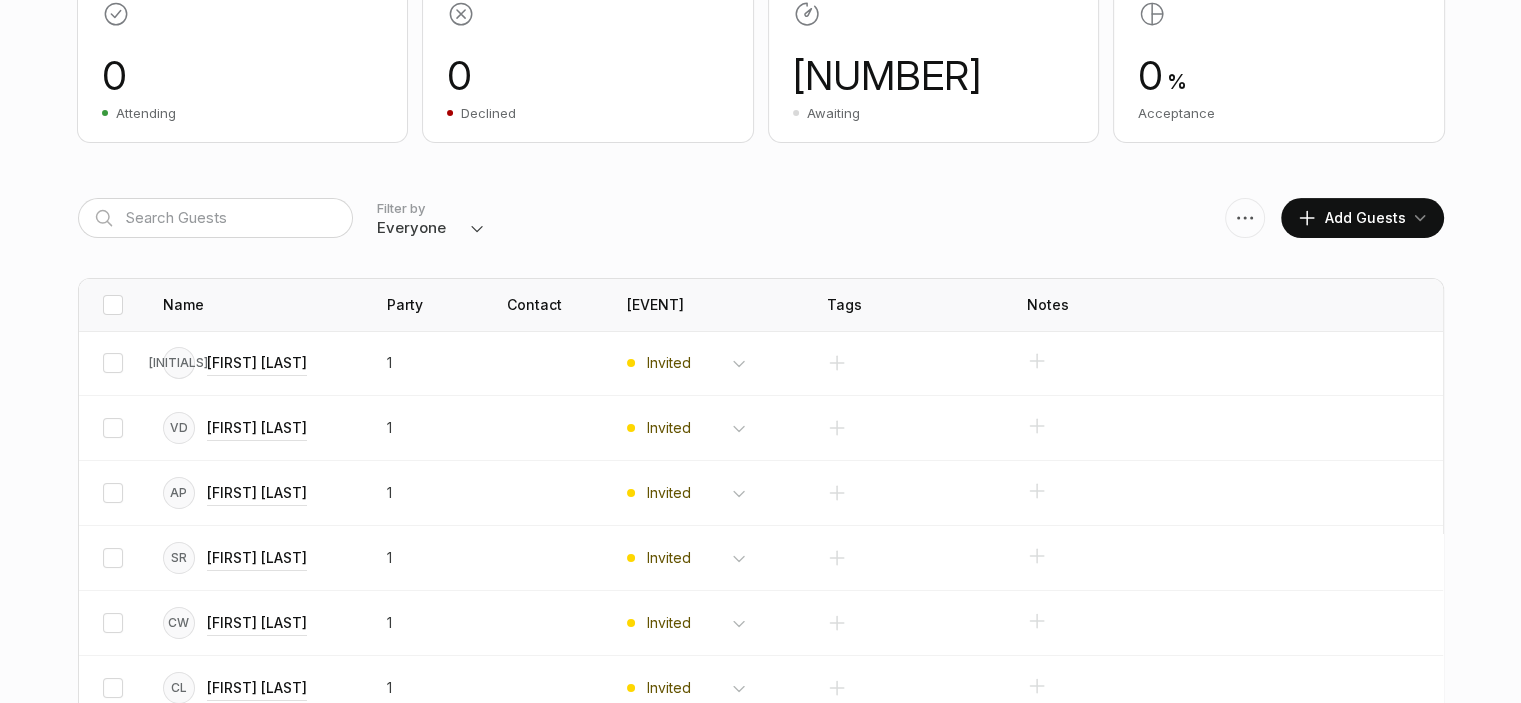 scroll, scrollTop: 530, scrollLeft: 0, axis: vertical 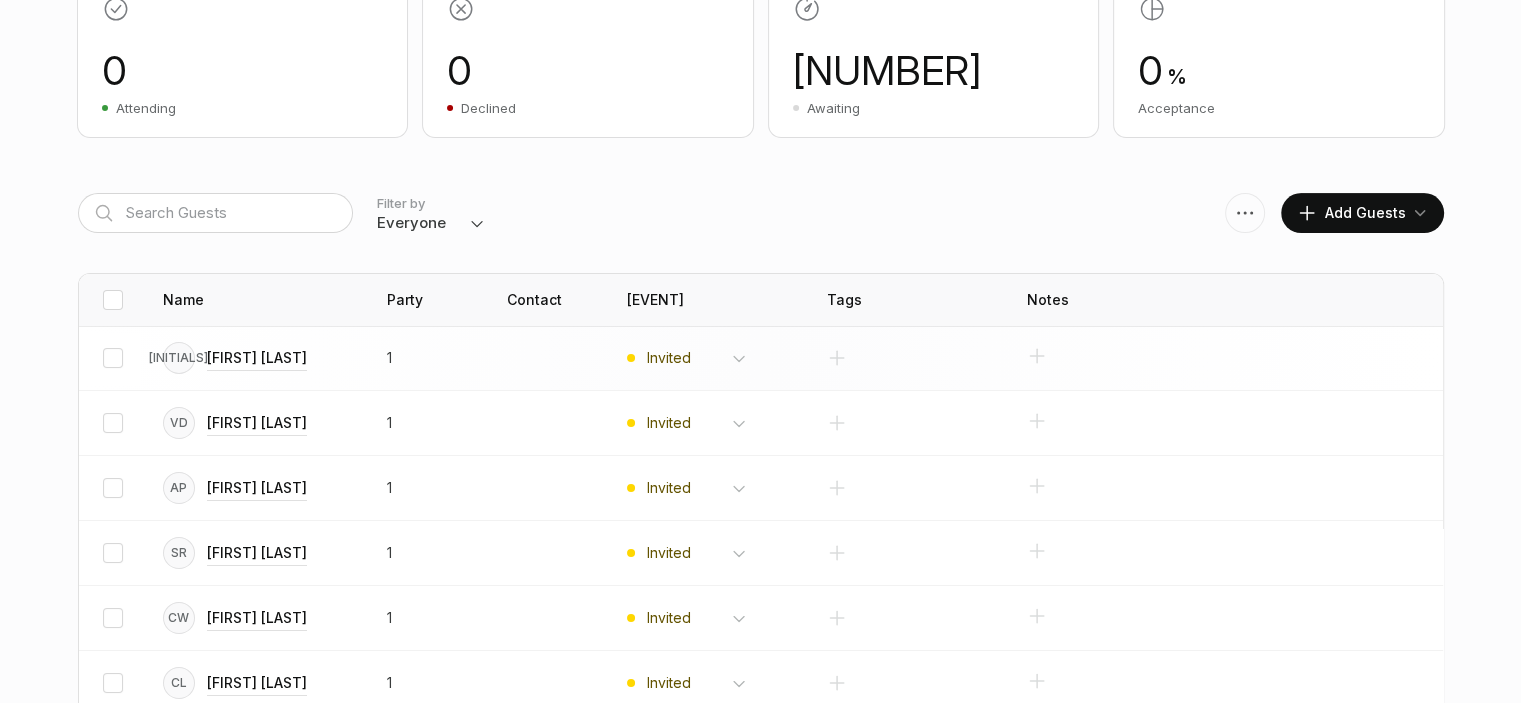 click on "[INITIALS]
[FIRST] [LAST]
This guest can add a plus-one" at bounding box center [263, 358] 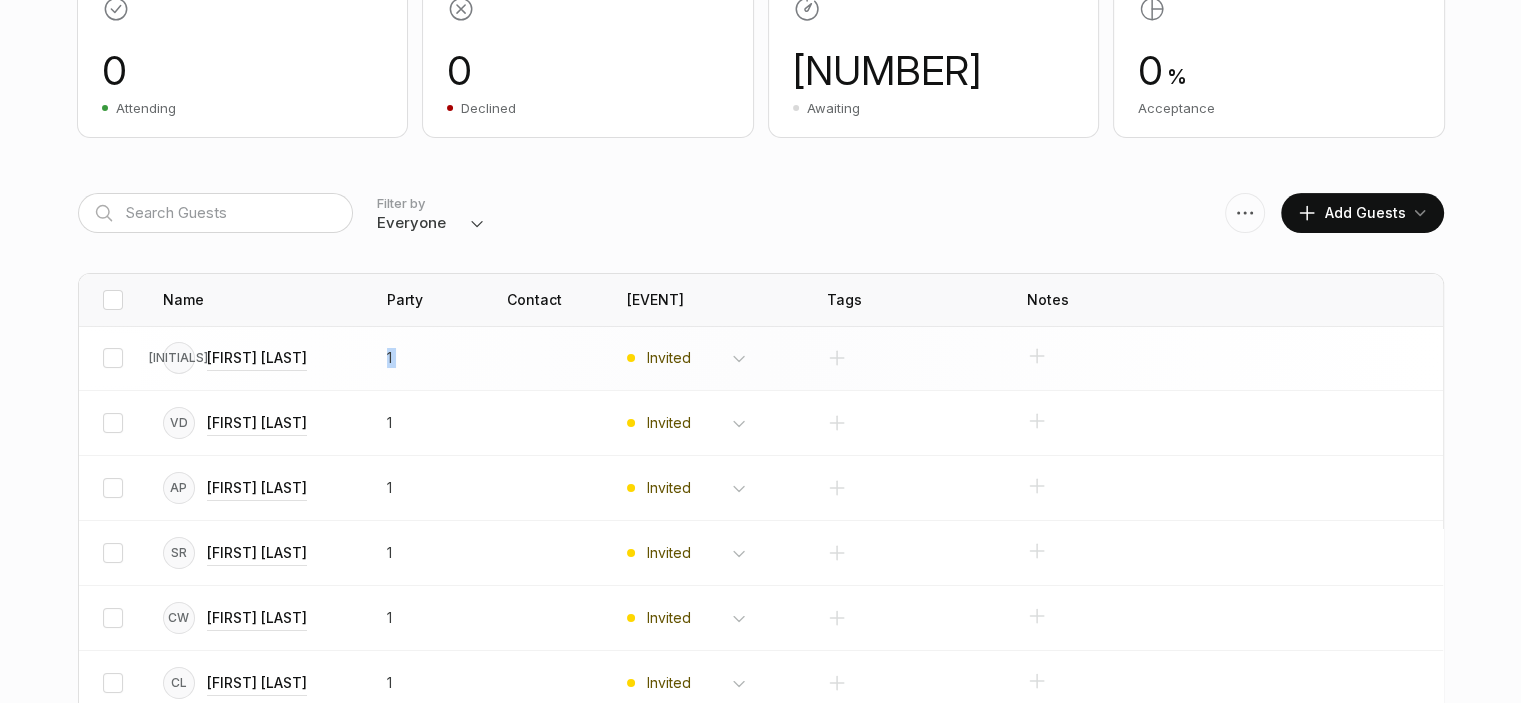 click on "1" at bounding box center (447, 358) 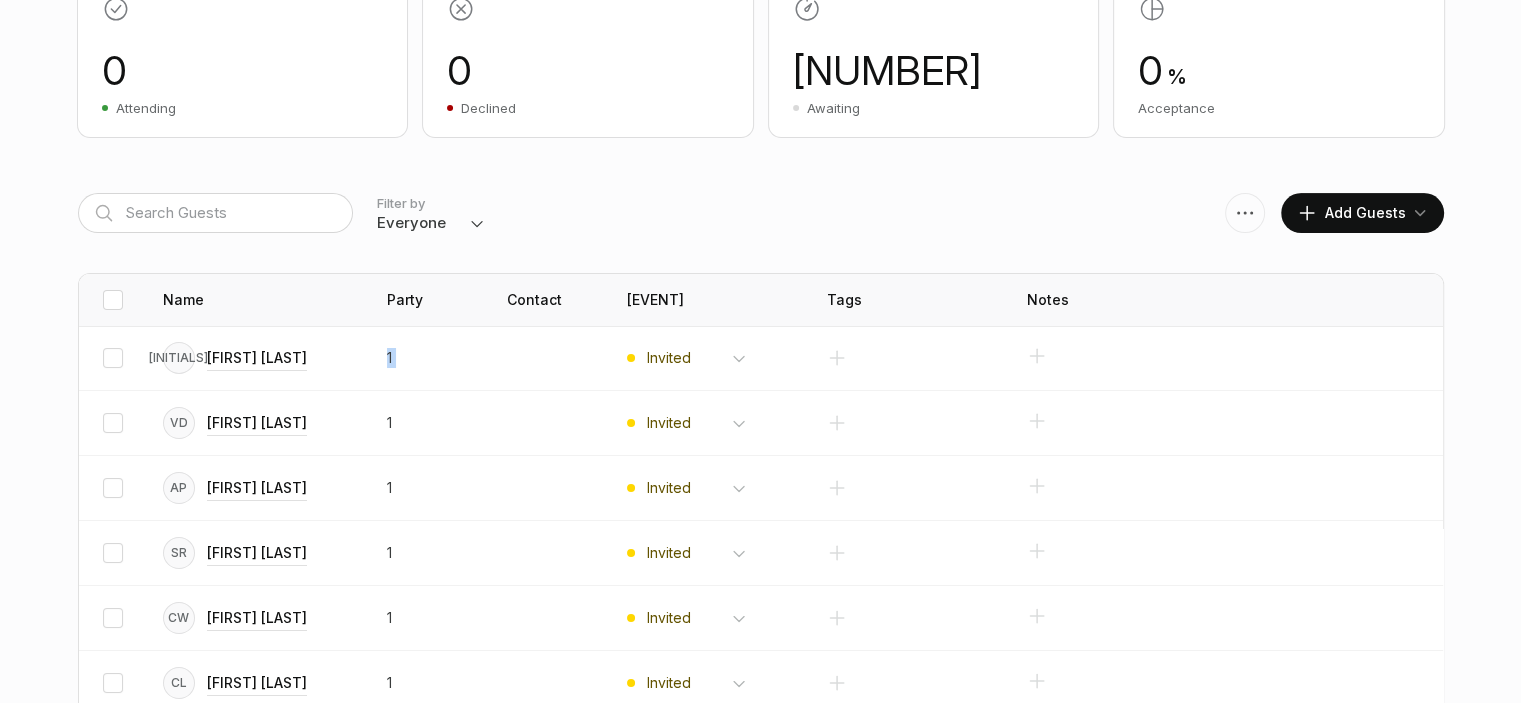 click at bounding box center (1245, 213) 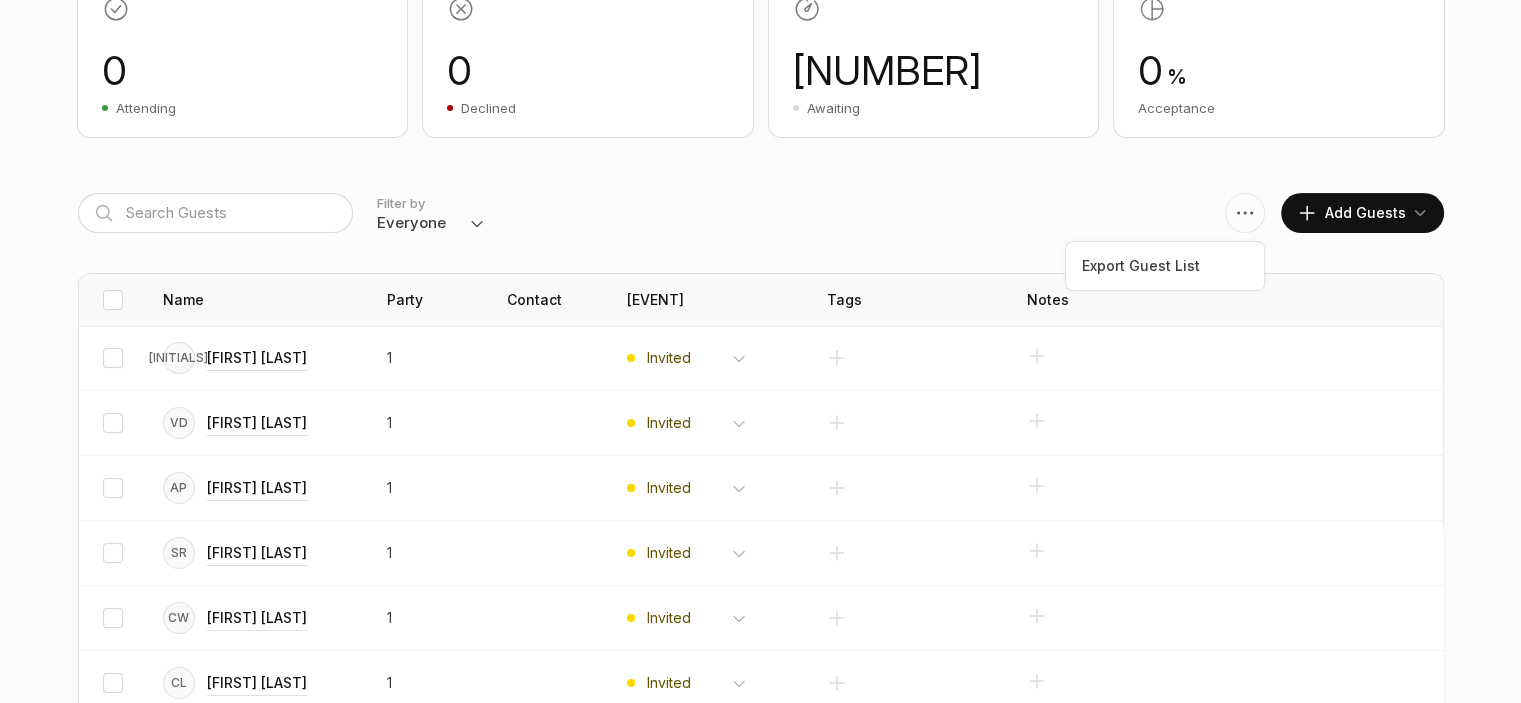 click on "Filter by
Everyone
Attending
Declined
Awaiting
Not Invited
Export Guest List
Add Guests" at bounding box center (761, 213) 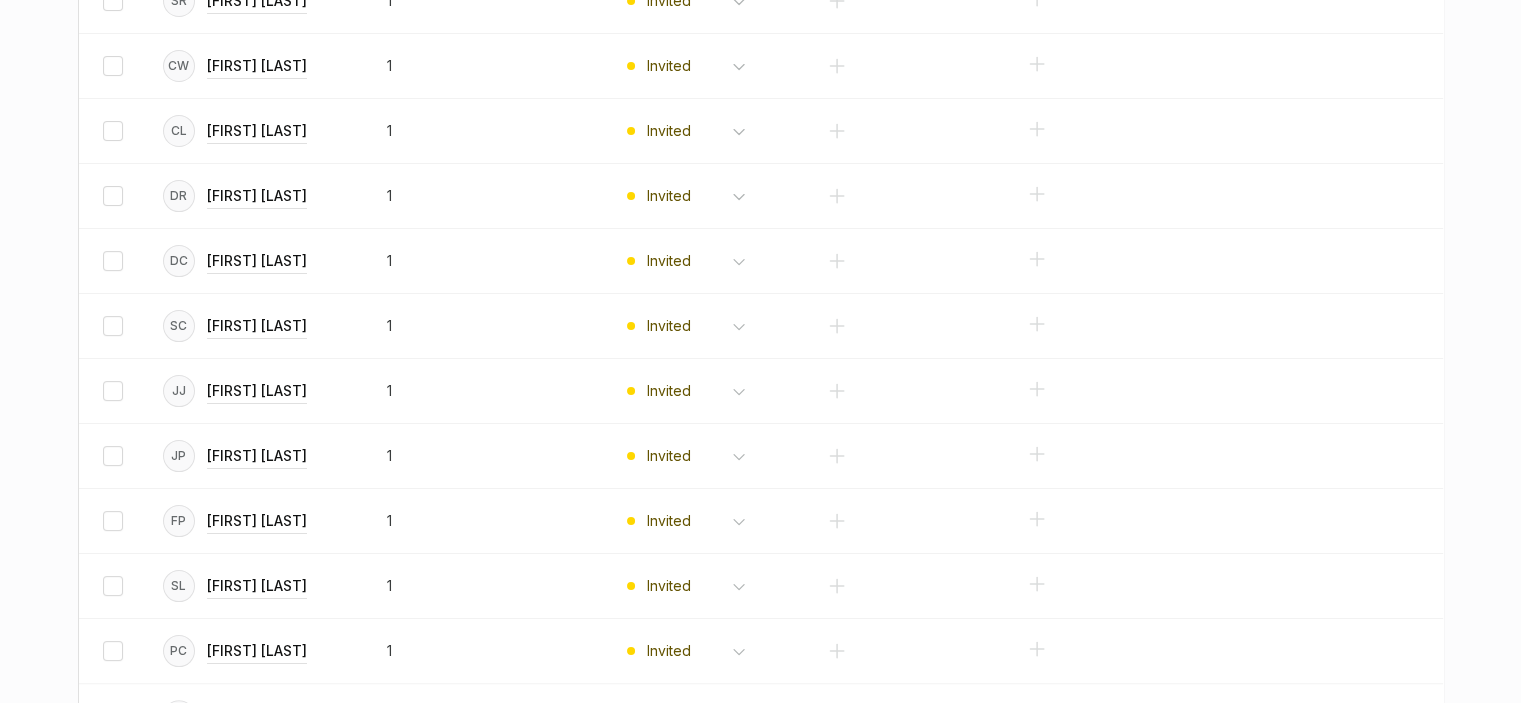 scroll, scrollTop: 1086, scrollLeft: 0, axis: vertical 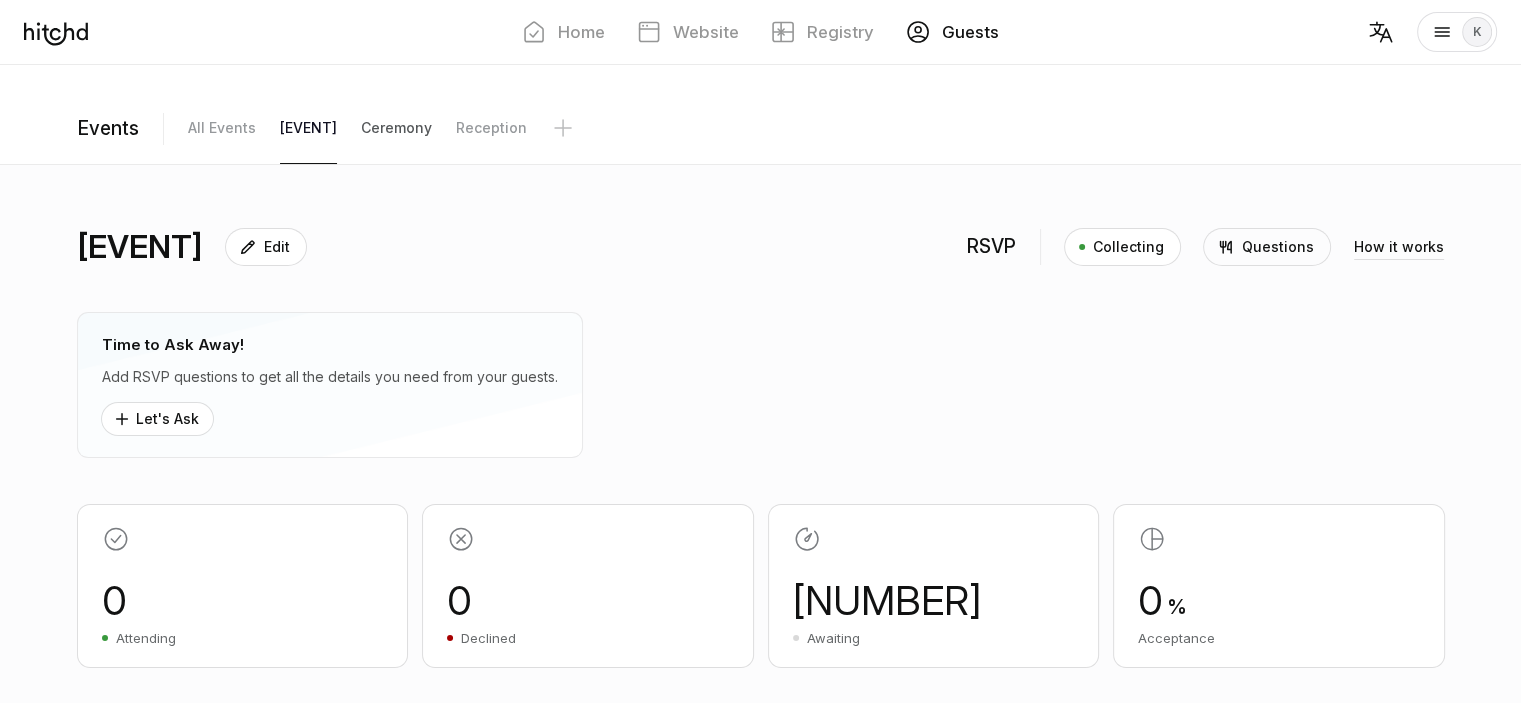 click on "Ceremony" at bounding box center (222, 128) 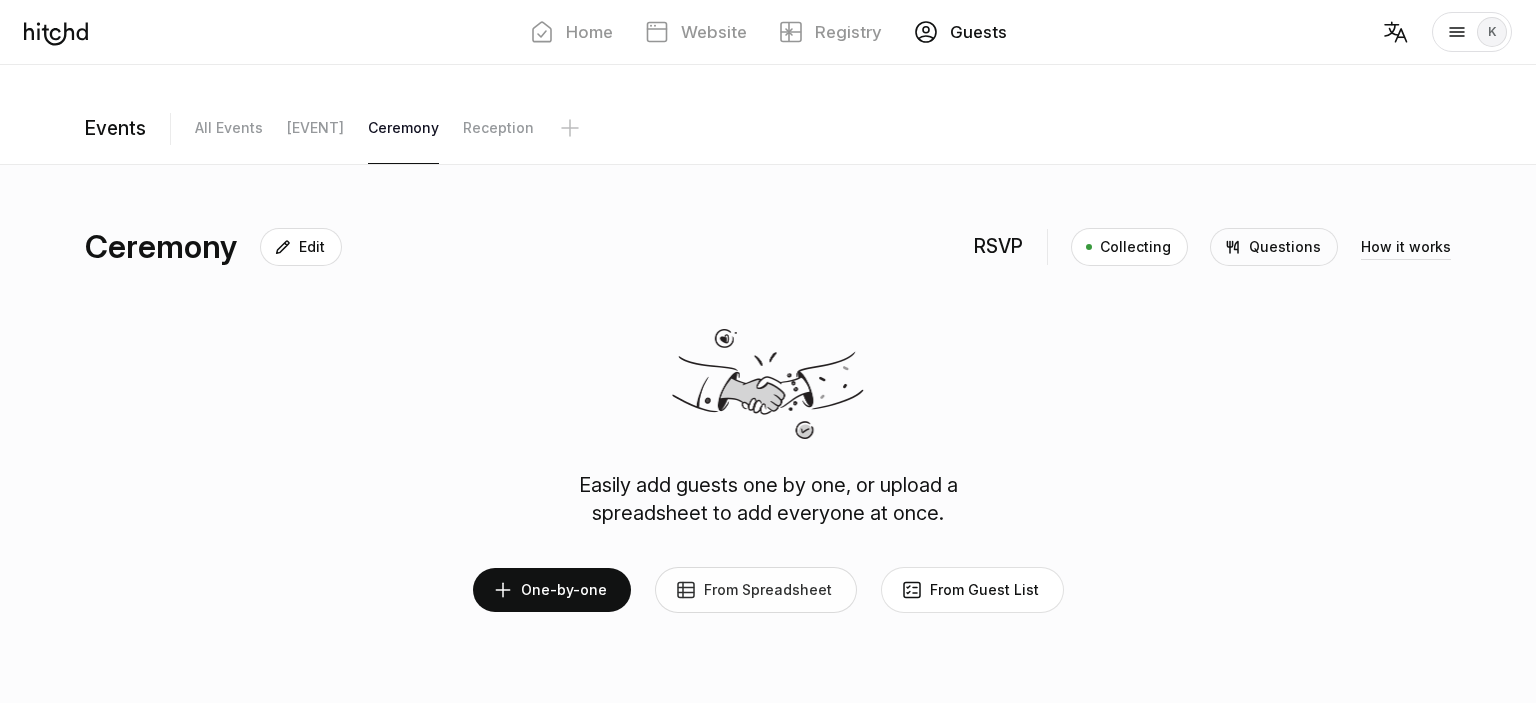 click on "From Spreadsheet" at bounding box center [756, 590] 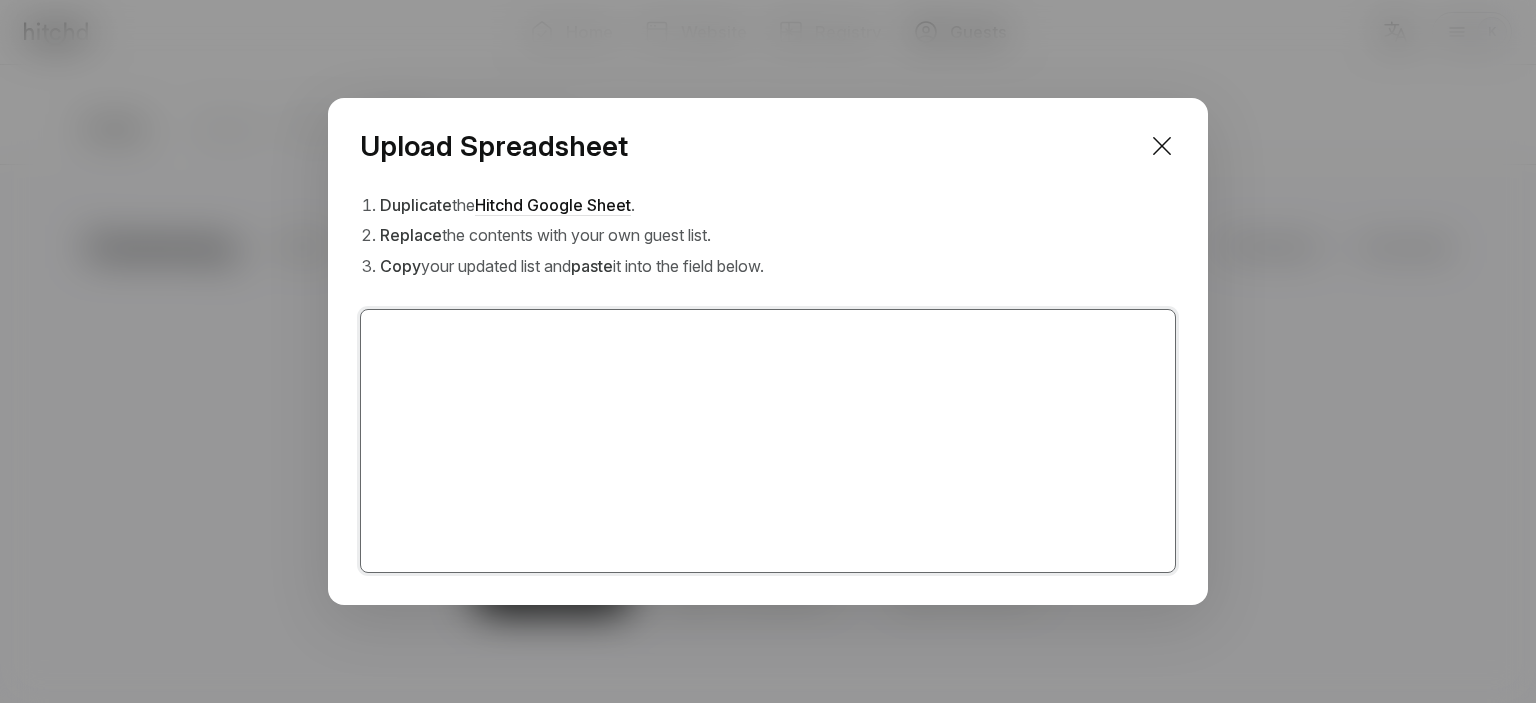 click at bounding box center [768, 441] 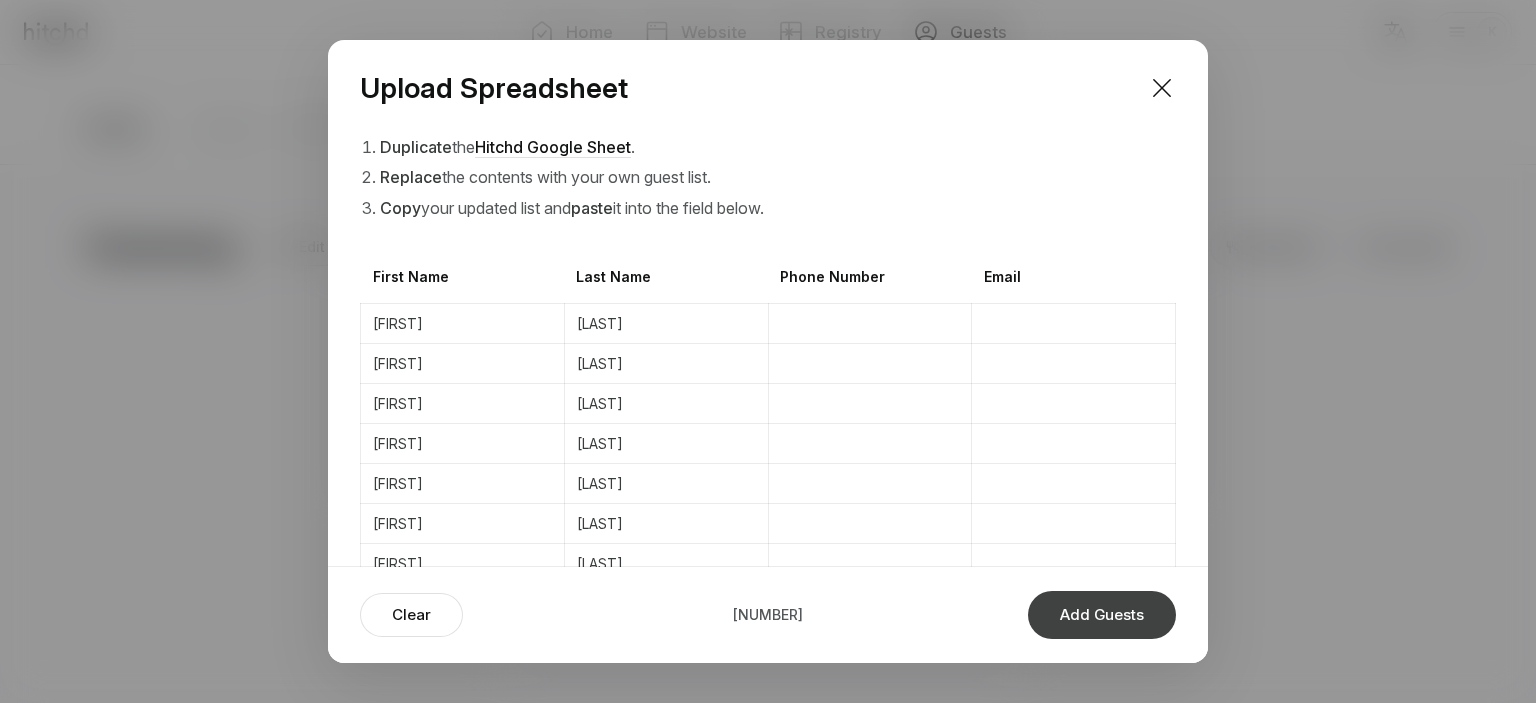 click on "Add Guests" at bounding box center (1102, 615) 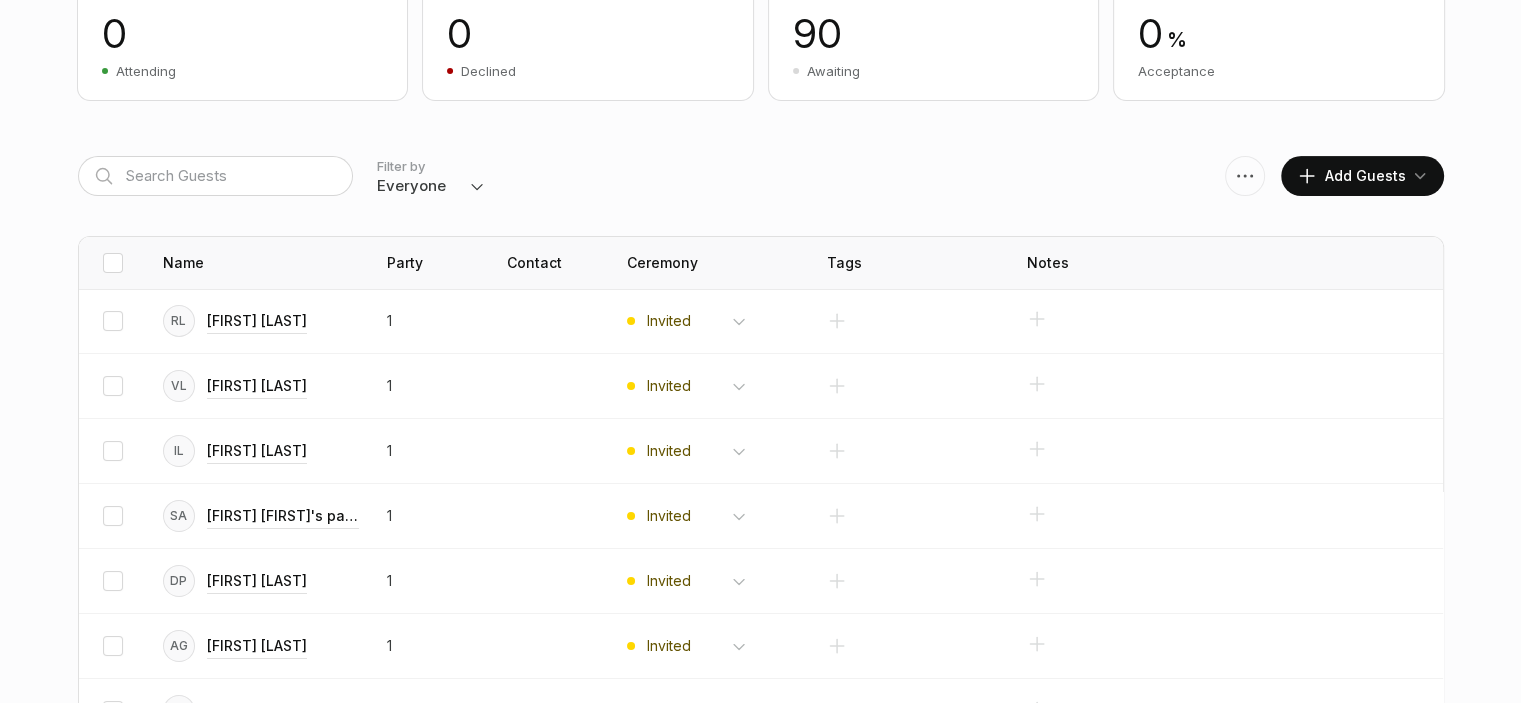 scroll, scrollTop: 568, scrollLeft: 0, axis: vertical 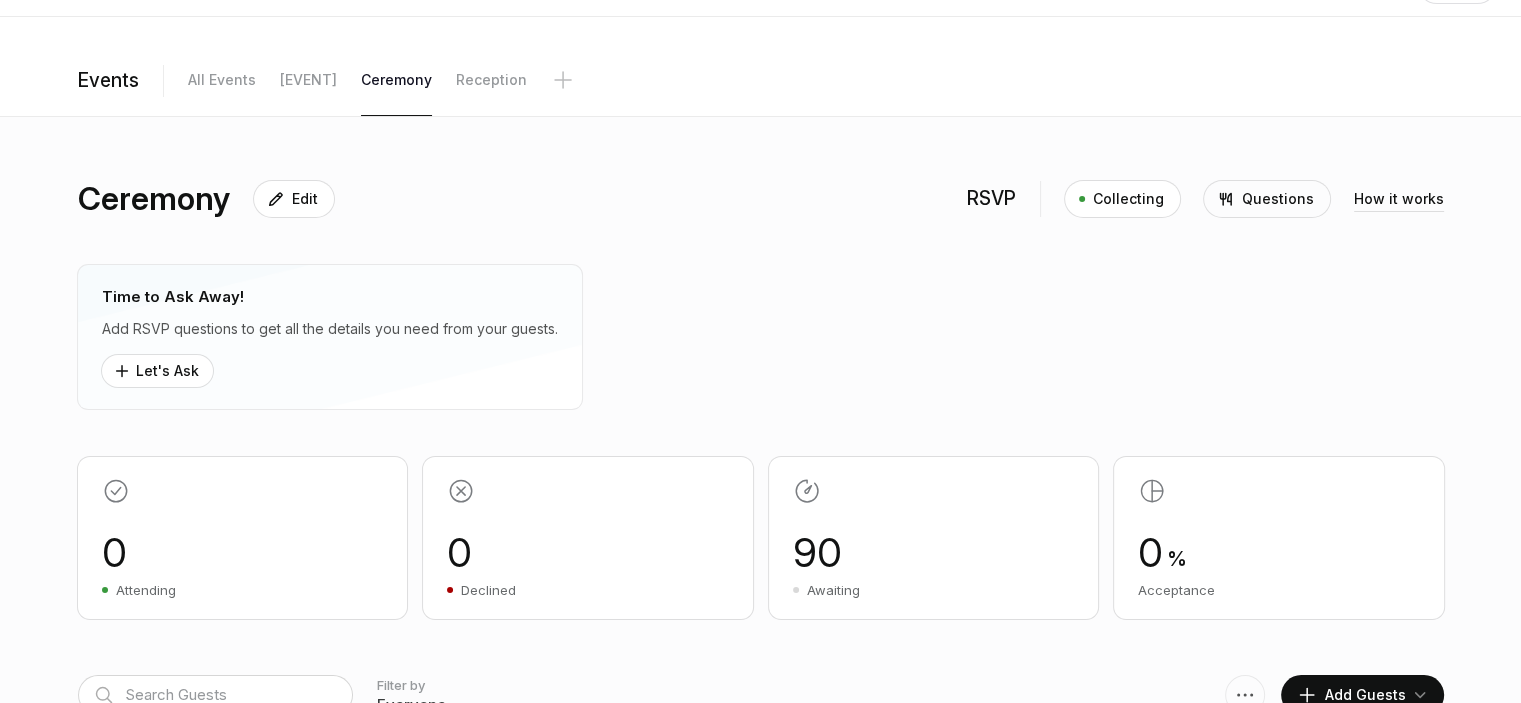 click on "Events
All Events
[EVENT]
Ceremony
Reception" at bounding box center (761, 90) 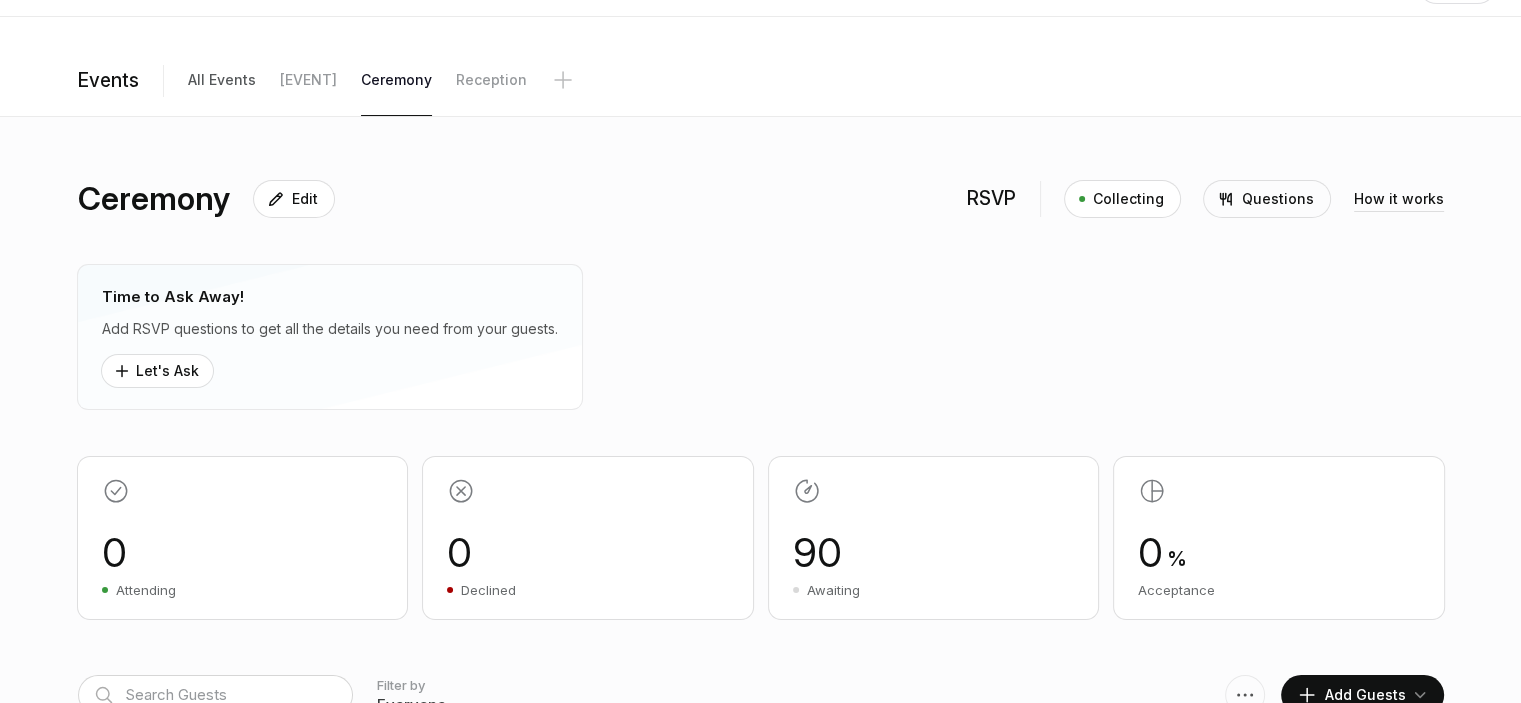 click on "All Events" at bounding box center [222, 80] 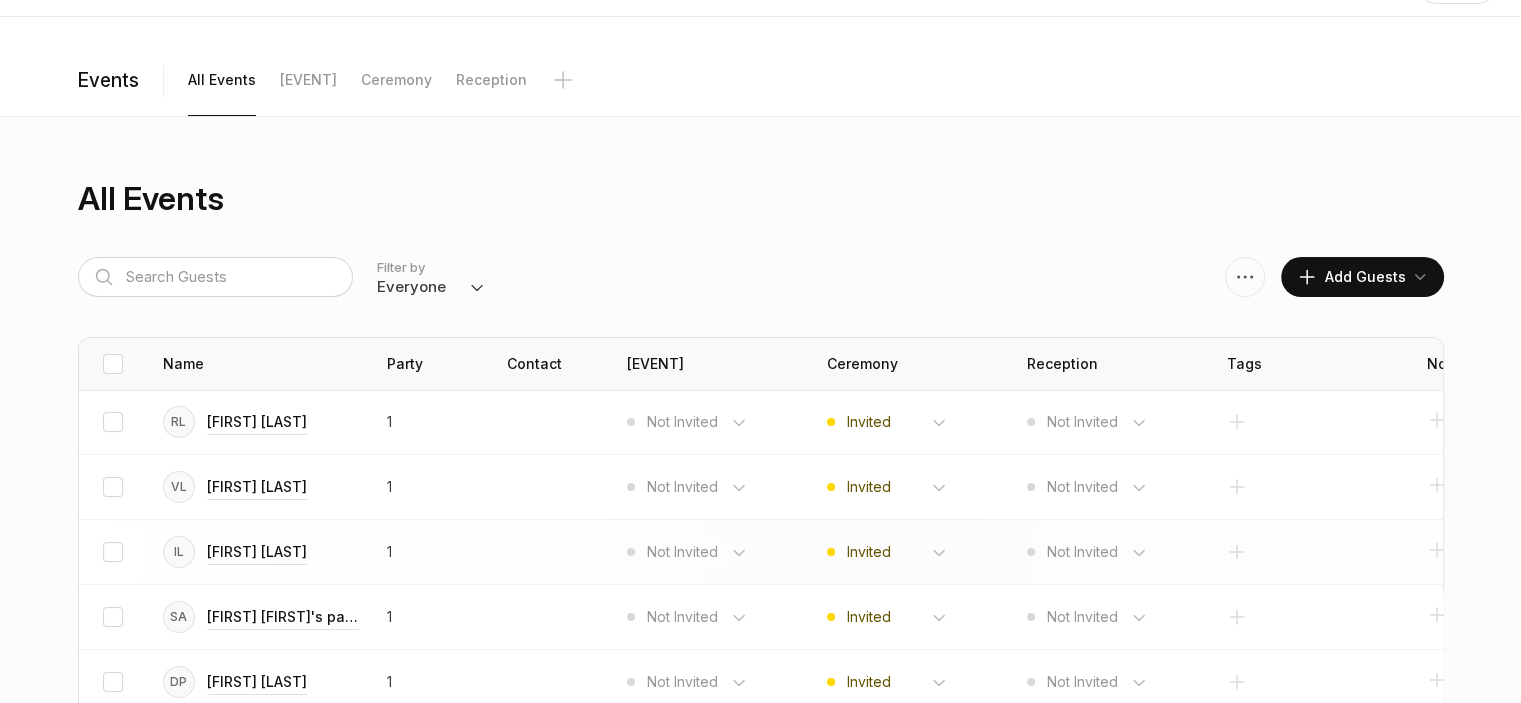 scroll, scrollTop: 9, scrollLeft: 0, axis: vertical 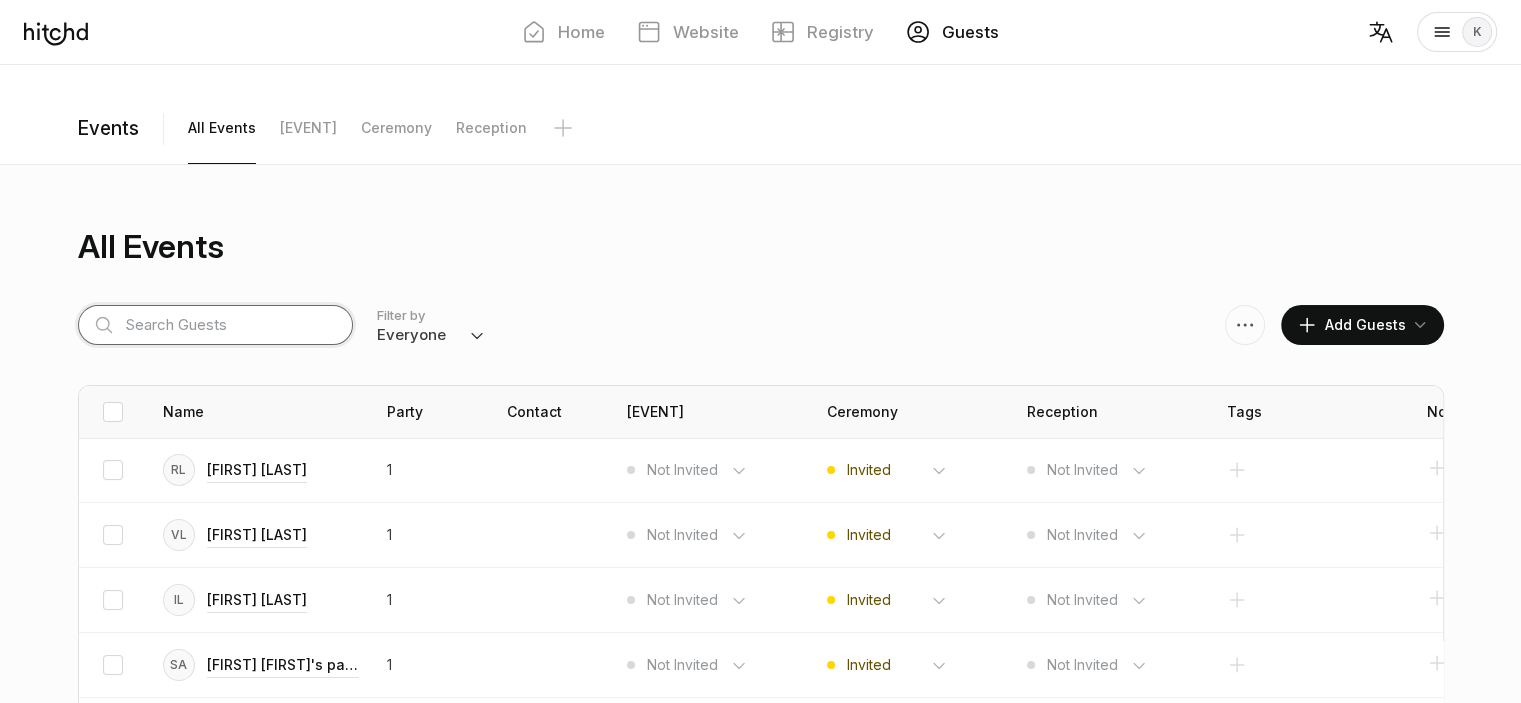 click at bounding box center [215, 325] 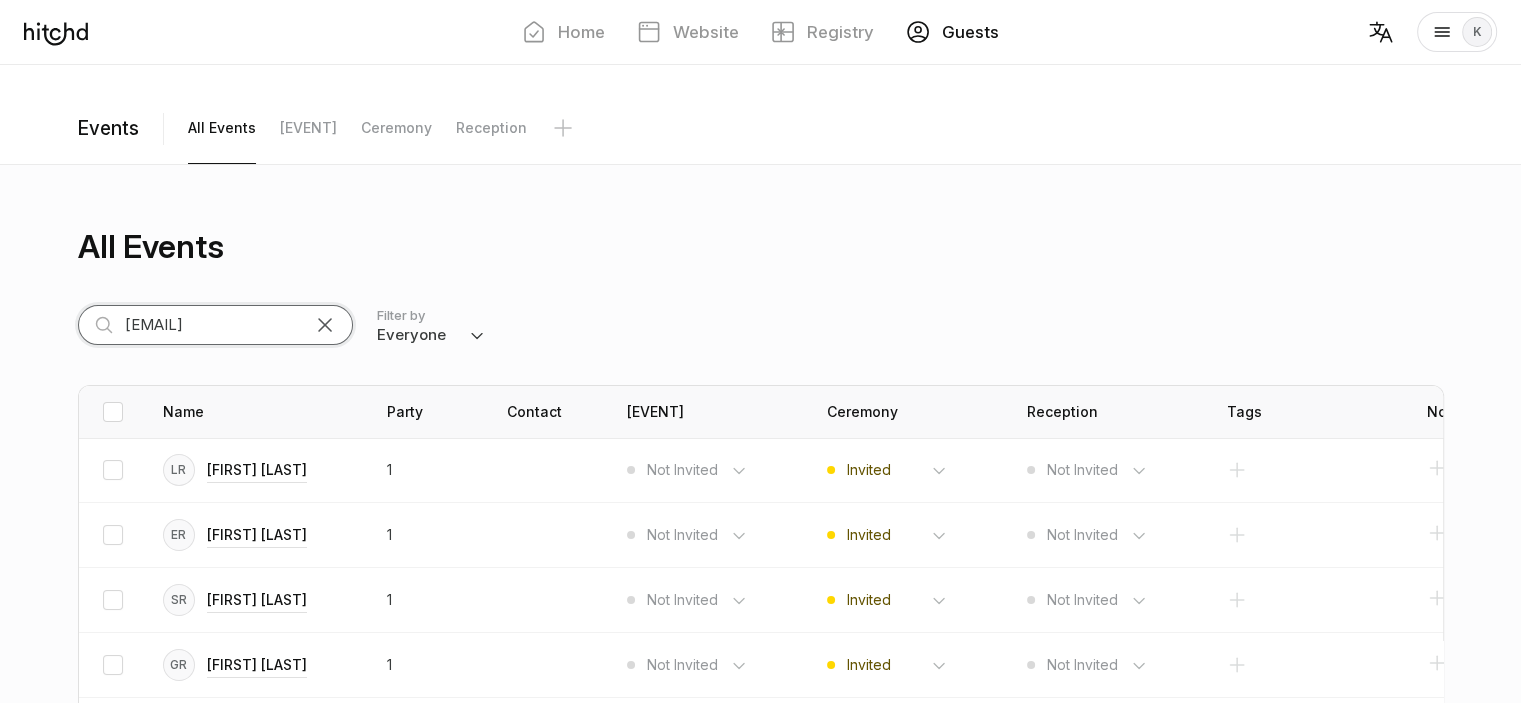 scroll, scrollTop: 163, scrollLeft: 0, axis: vertical 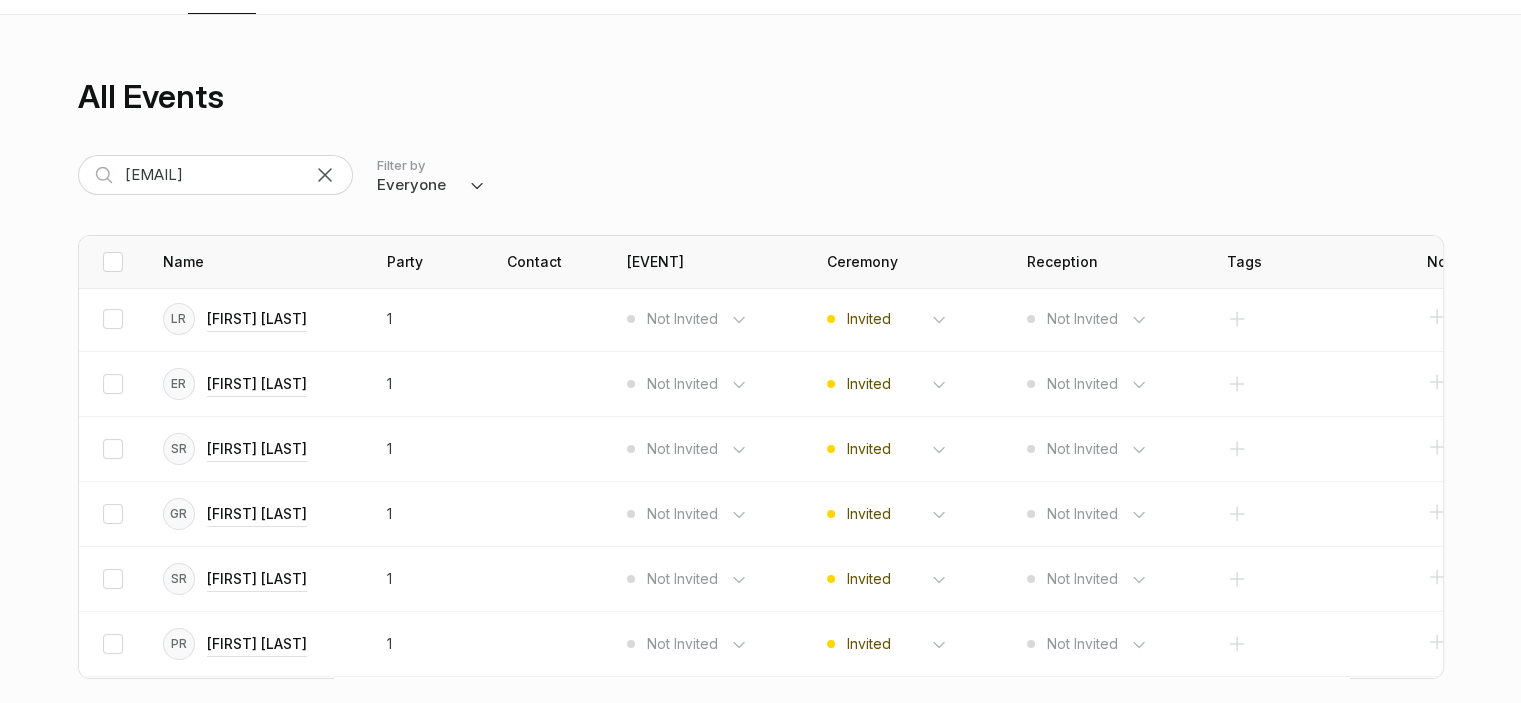 click at bounding box center (325, 175) 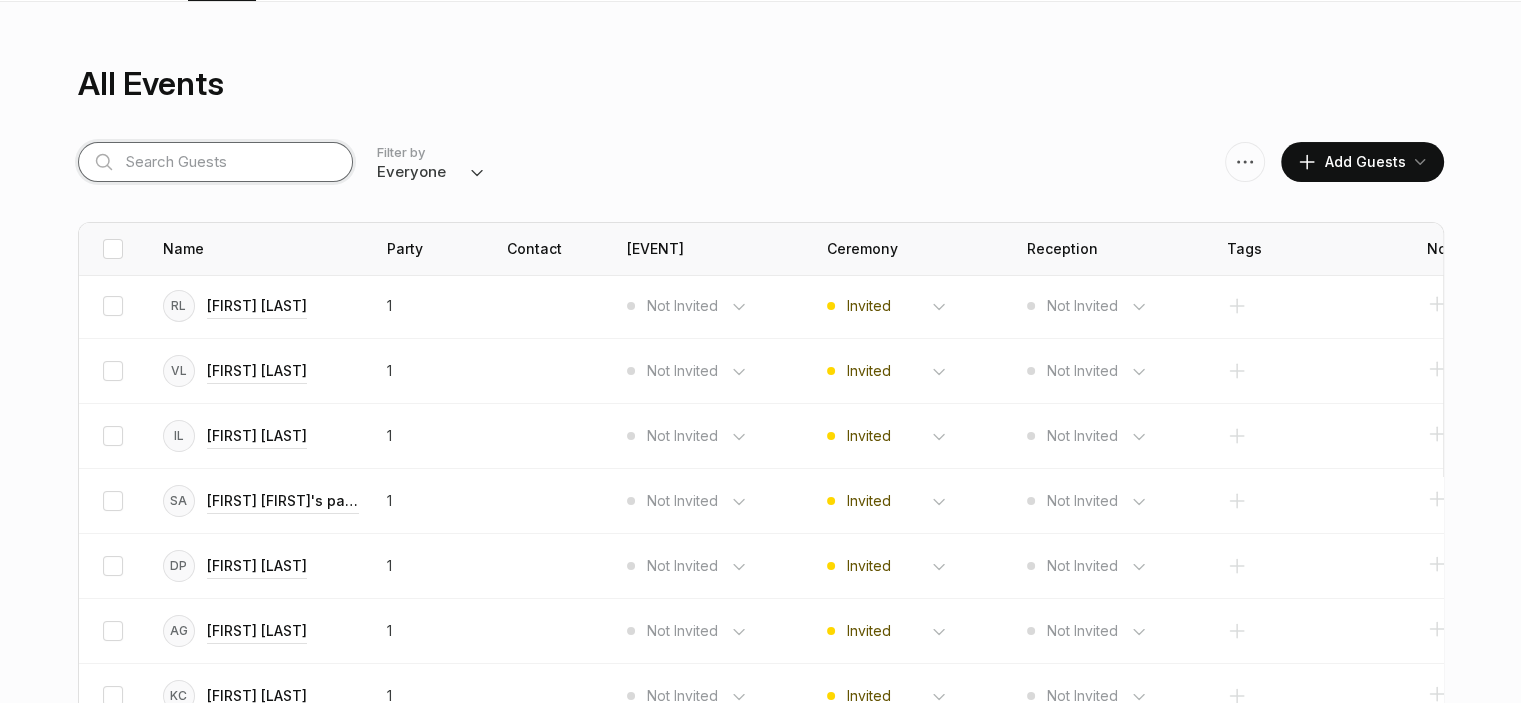 click at bounding box center [215, 162] 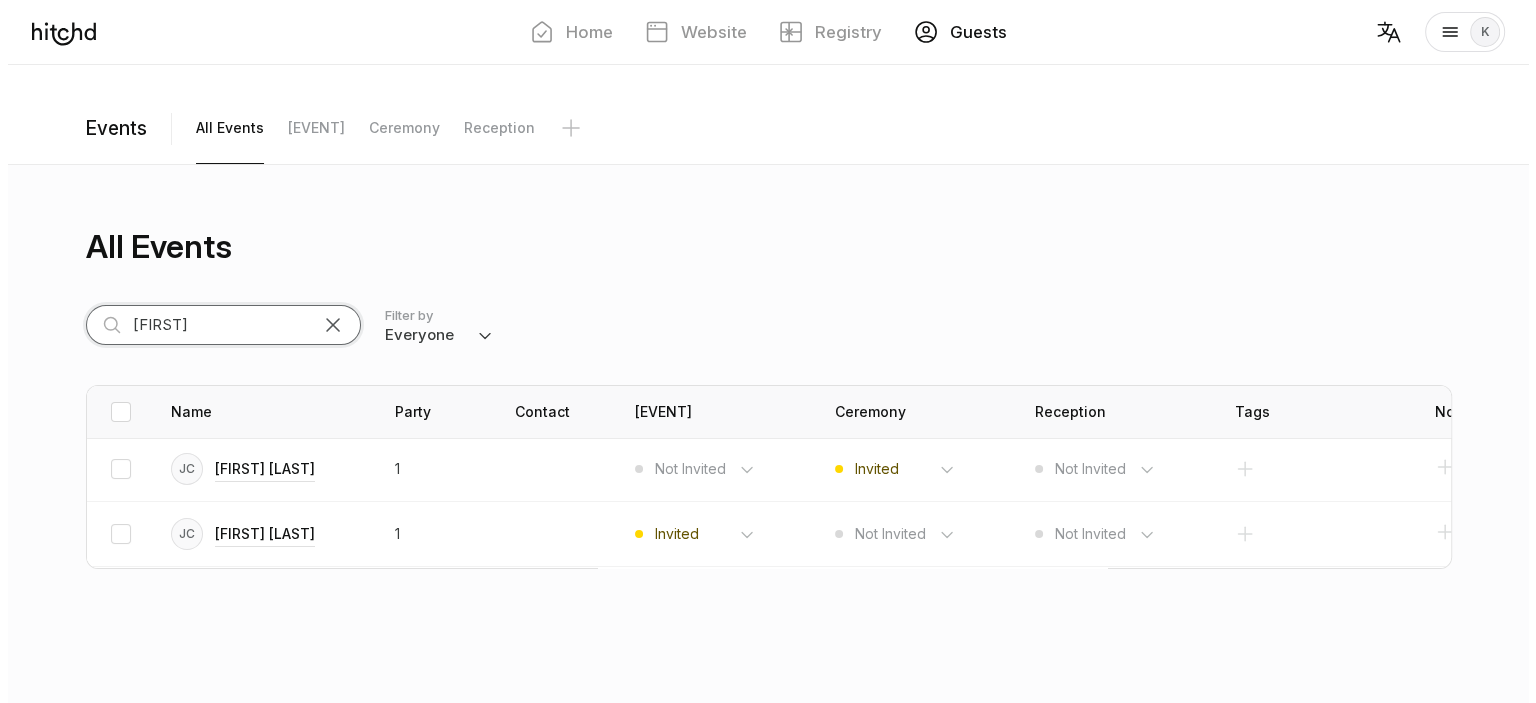 scroll, scrollTop: 0, scrollLeft: 0, axis: both 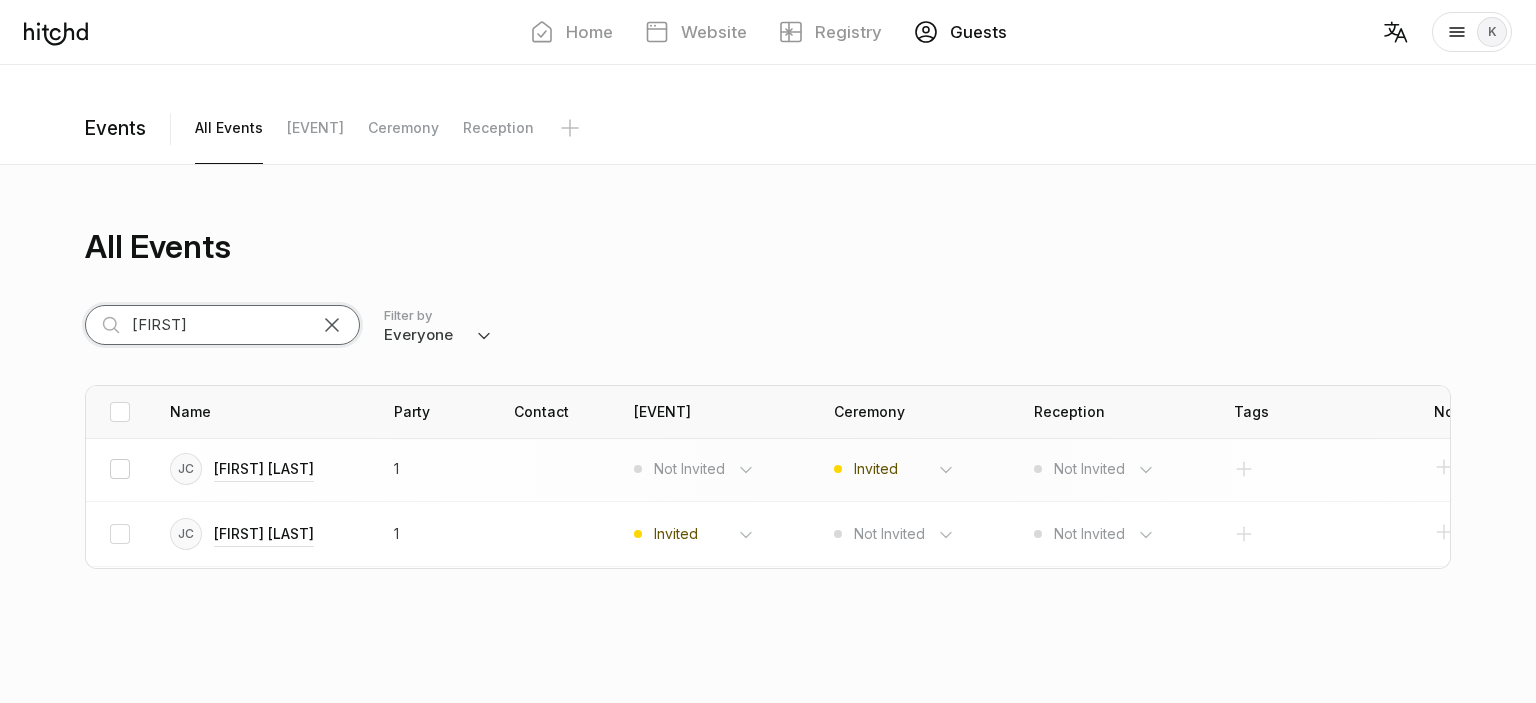 type on "[FIRST]" 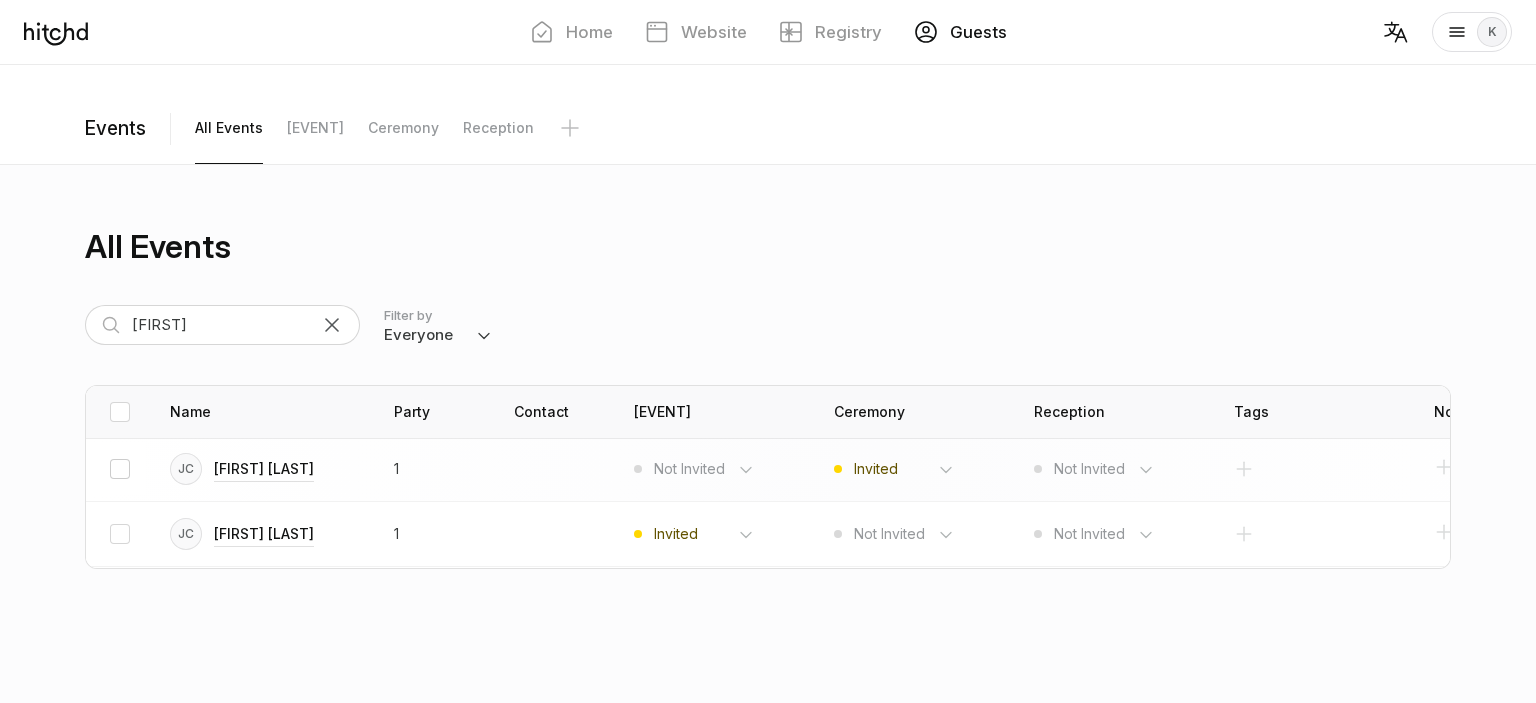 click at bounding box center (120, 469) 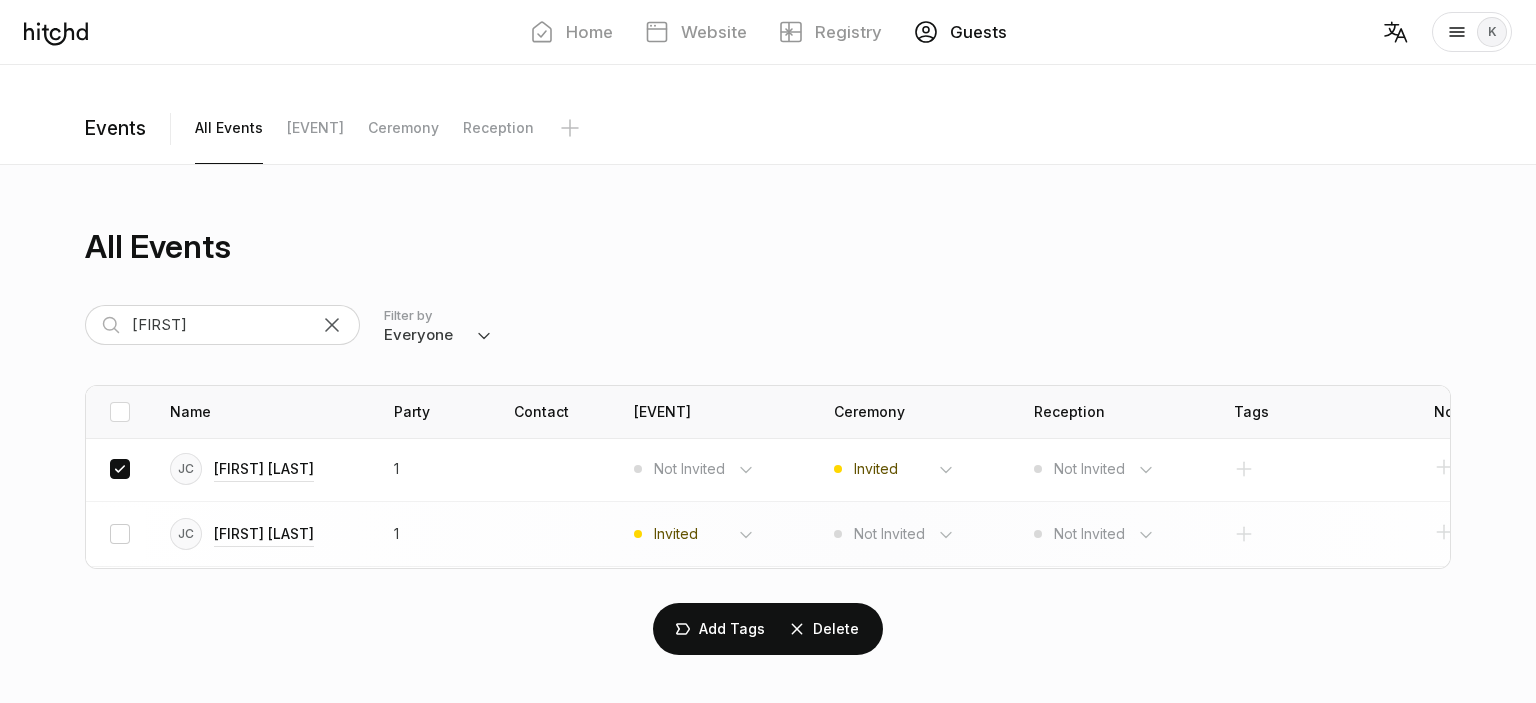 click at bounding box center [120, 534] 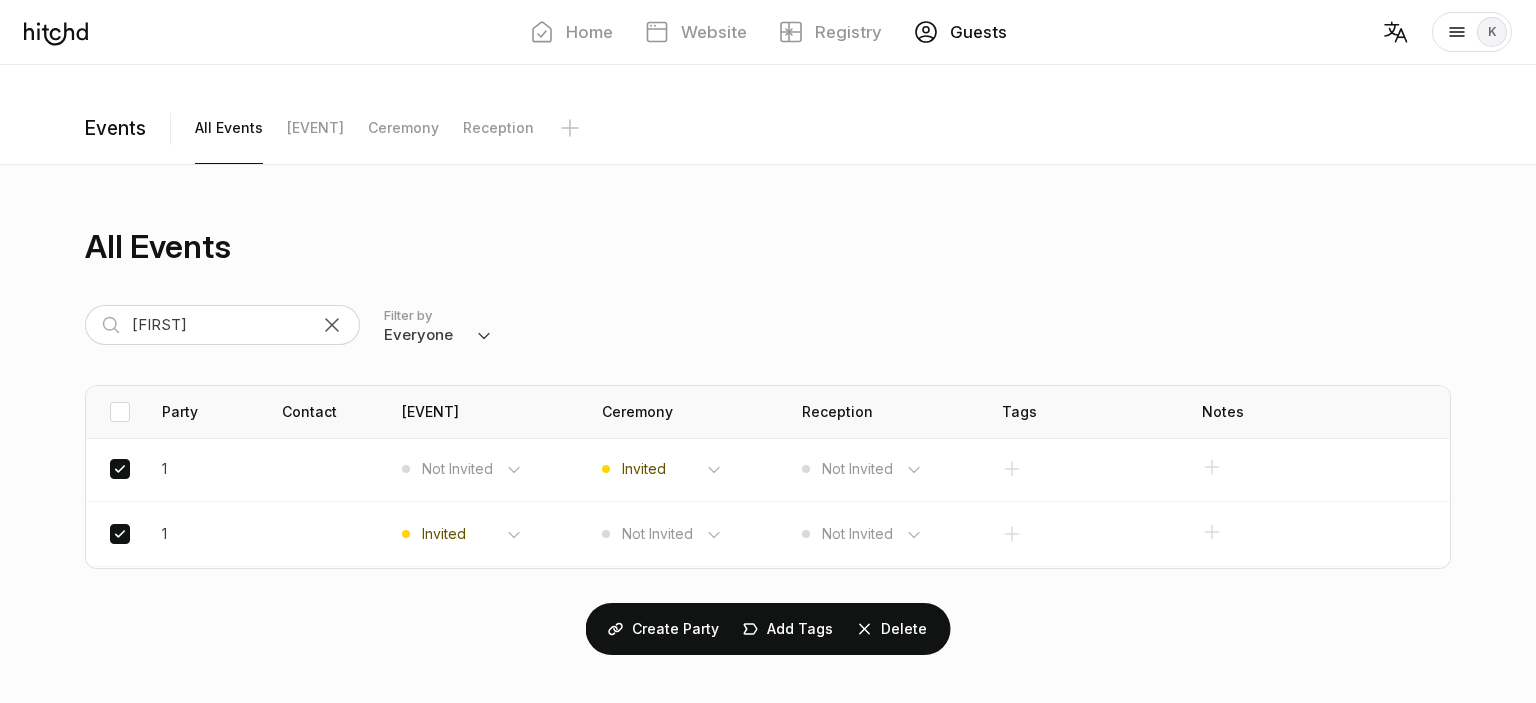 scroll, scrollTop: 1, scrollLeft: 0, axis: vertical 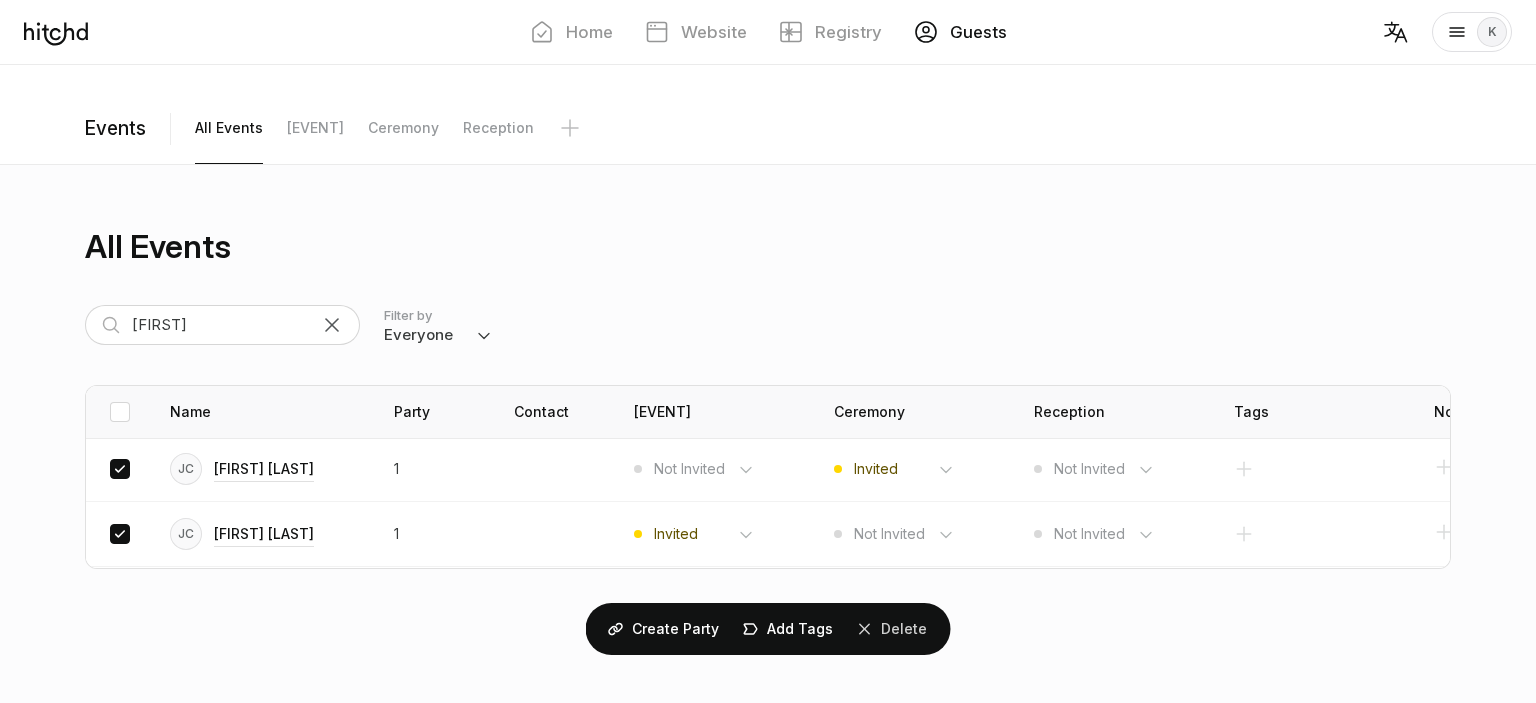 click on "Delete" at bounding box center [892, 629] 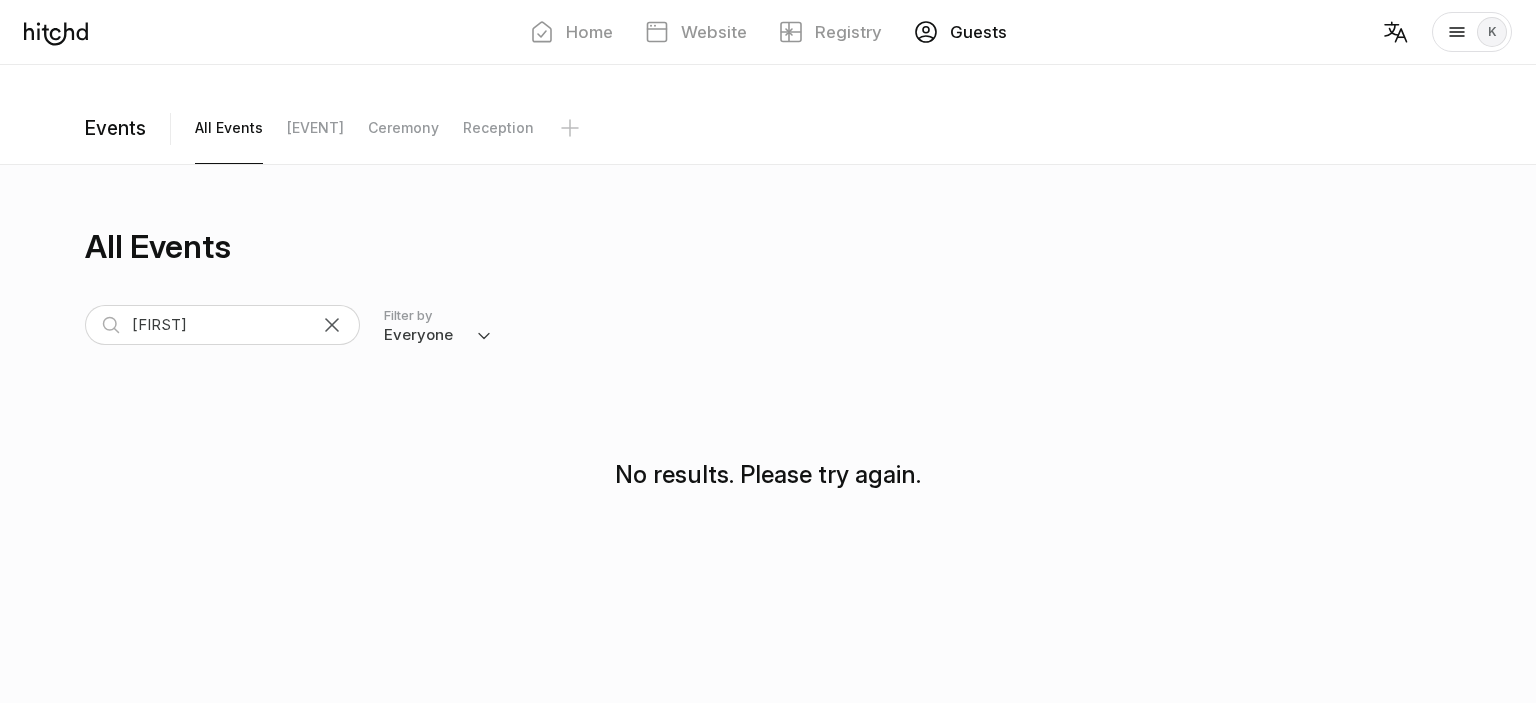 click at bounding box center [332, 325] 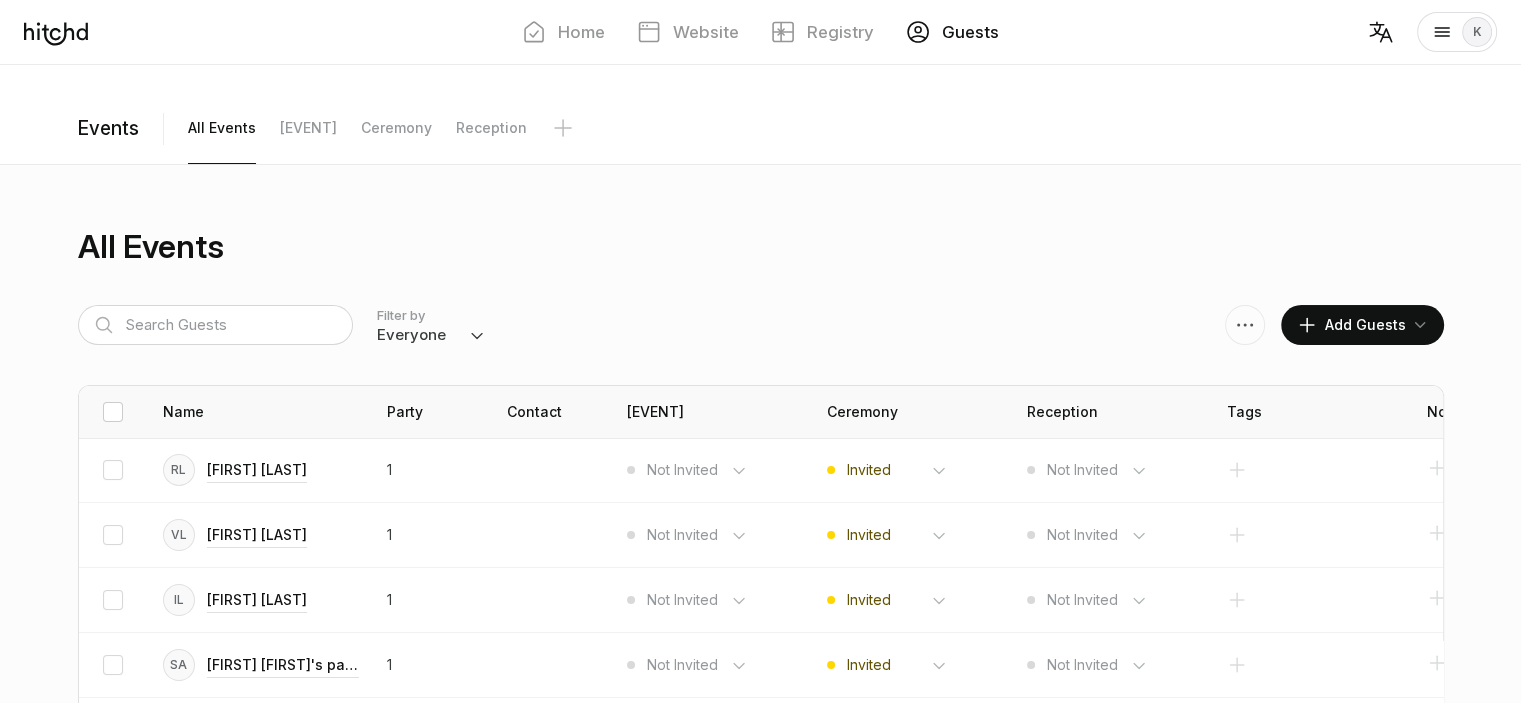click at bounding box center [113, 412] 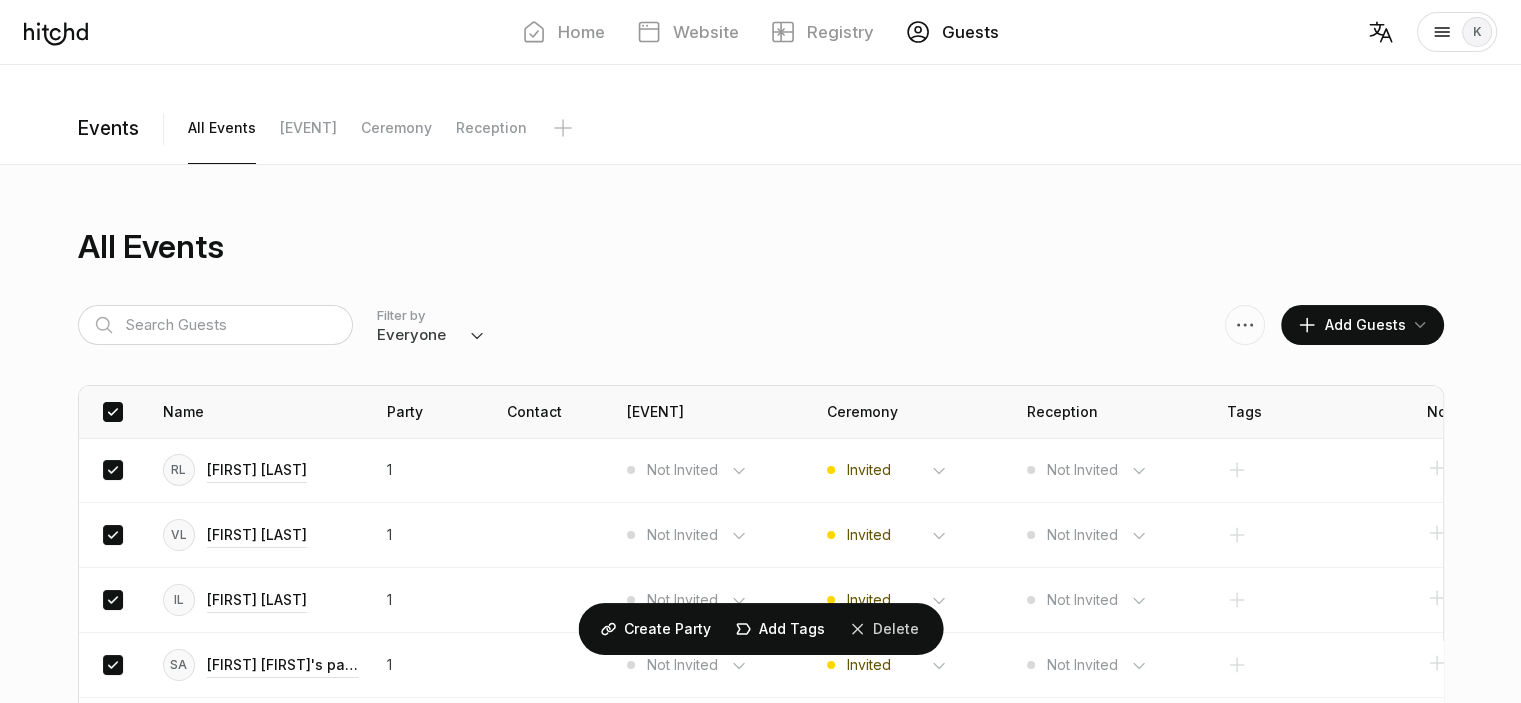 click at bounding box center (608, 629) 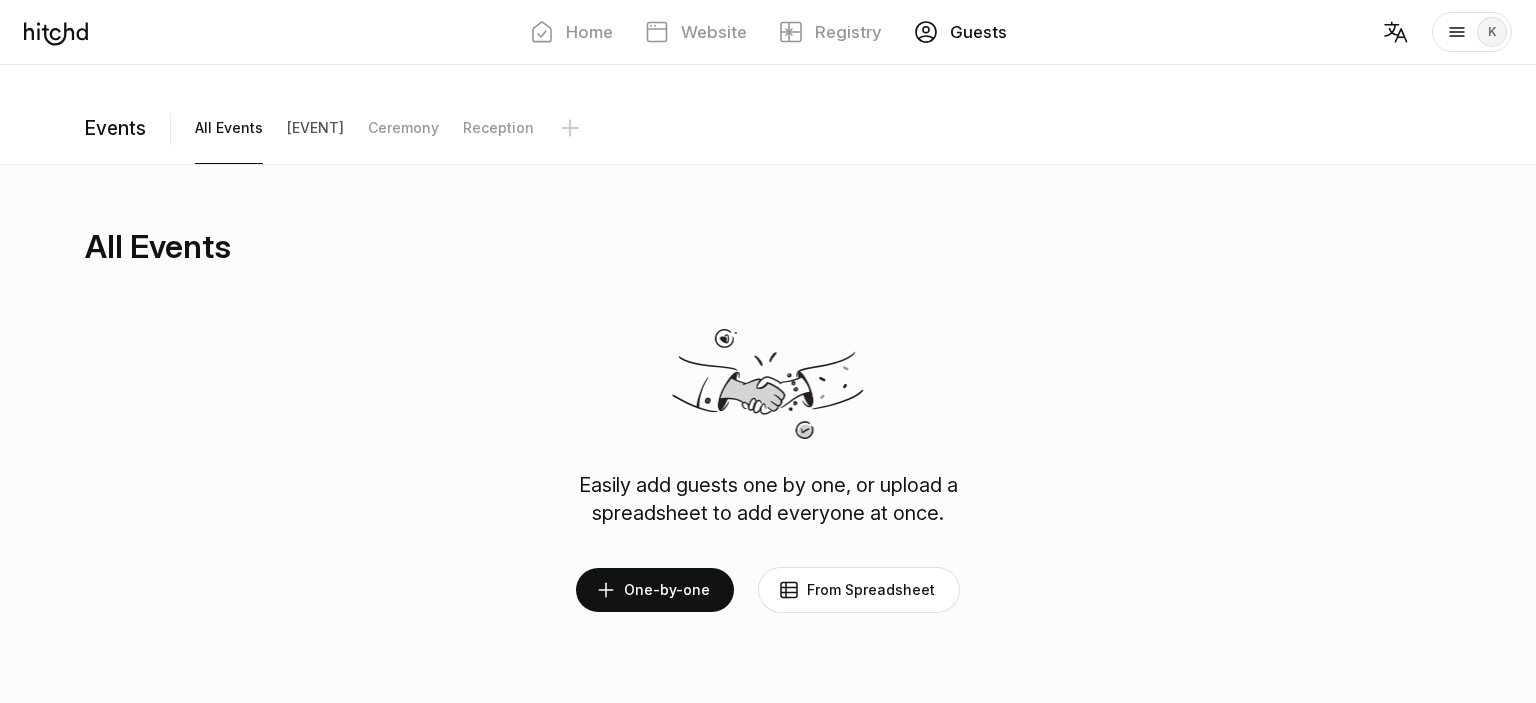 click on "[EVENT]" at bounding box center (229, 128) 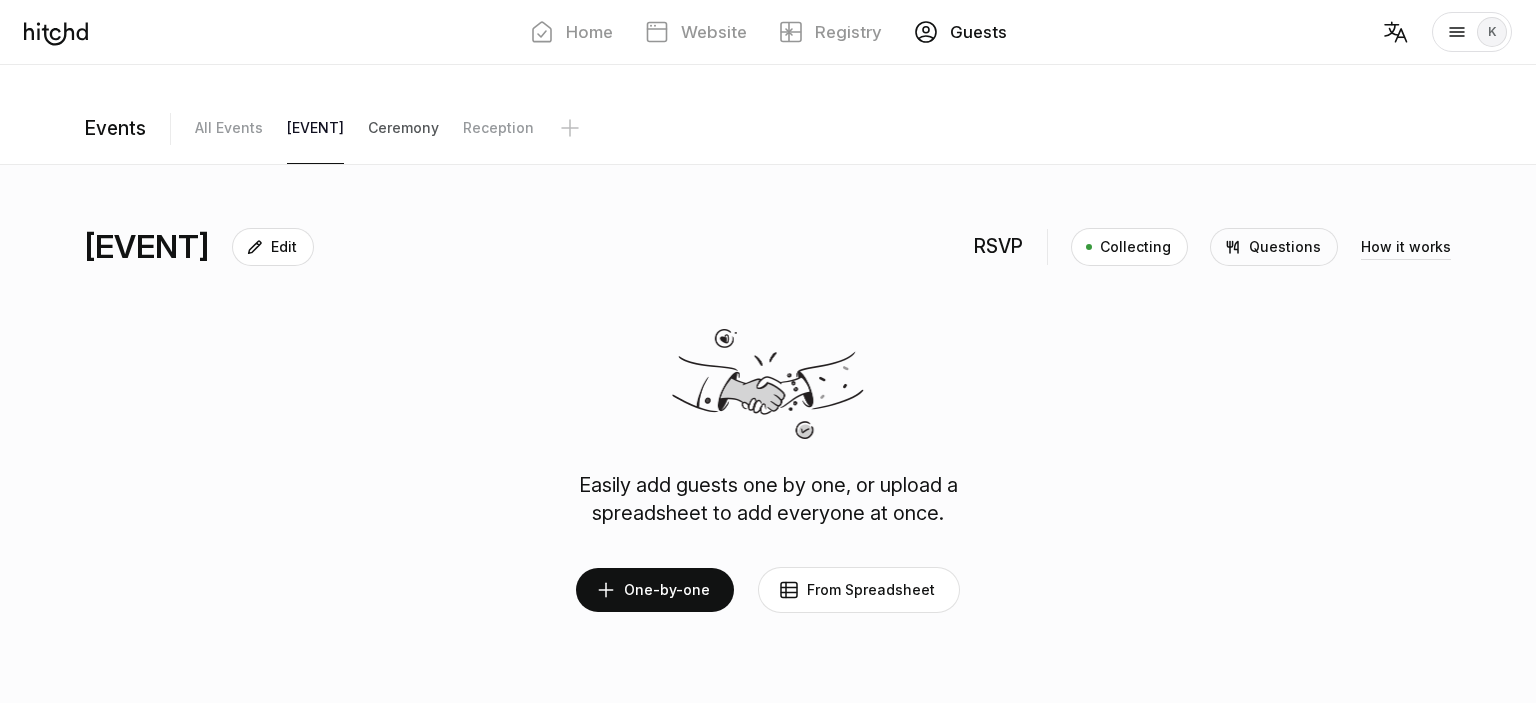 click on "Ceremony" at bounding box center [229, 128] 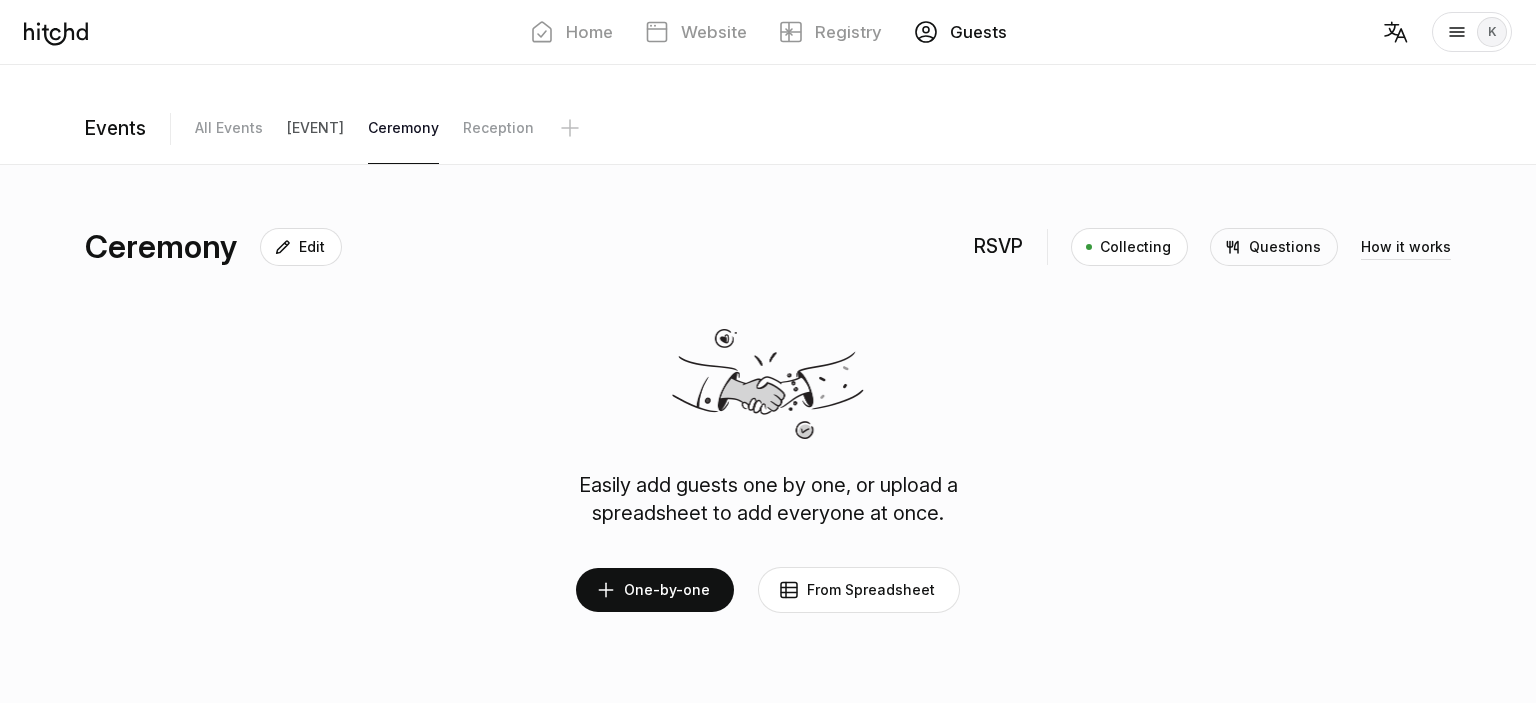 click on "[EVENT]" at bounding box center [229, 128] 